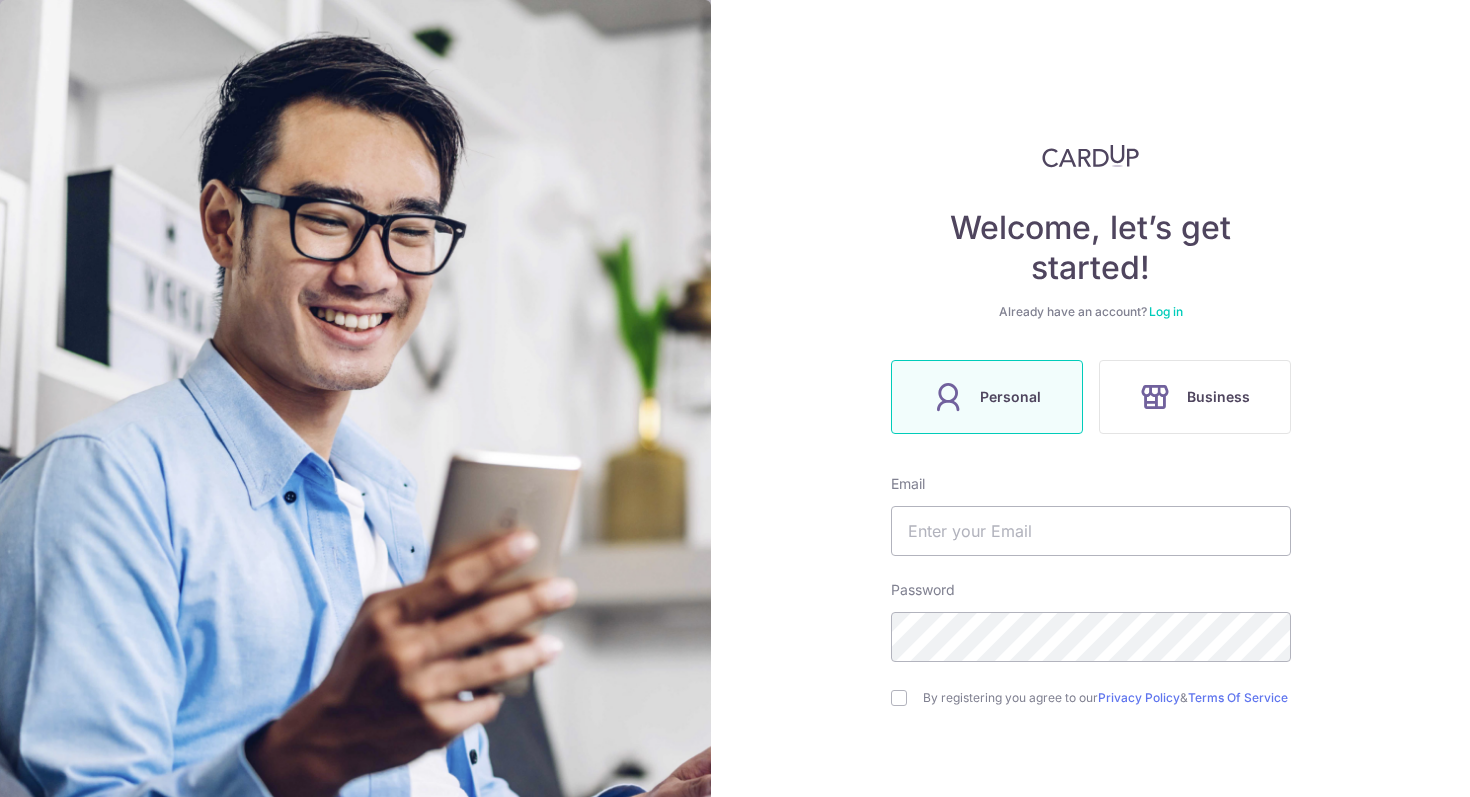 scroll, scrollTop: 0, scrollLeft: 0, axis: both 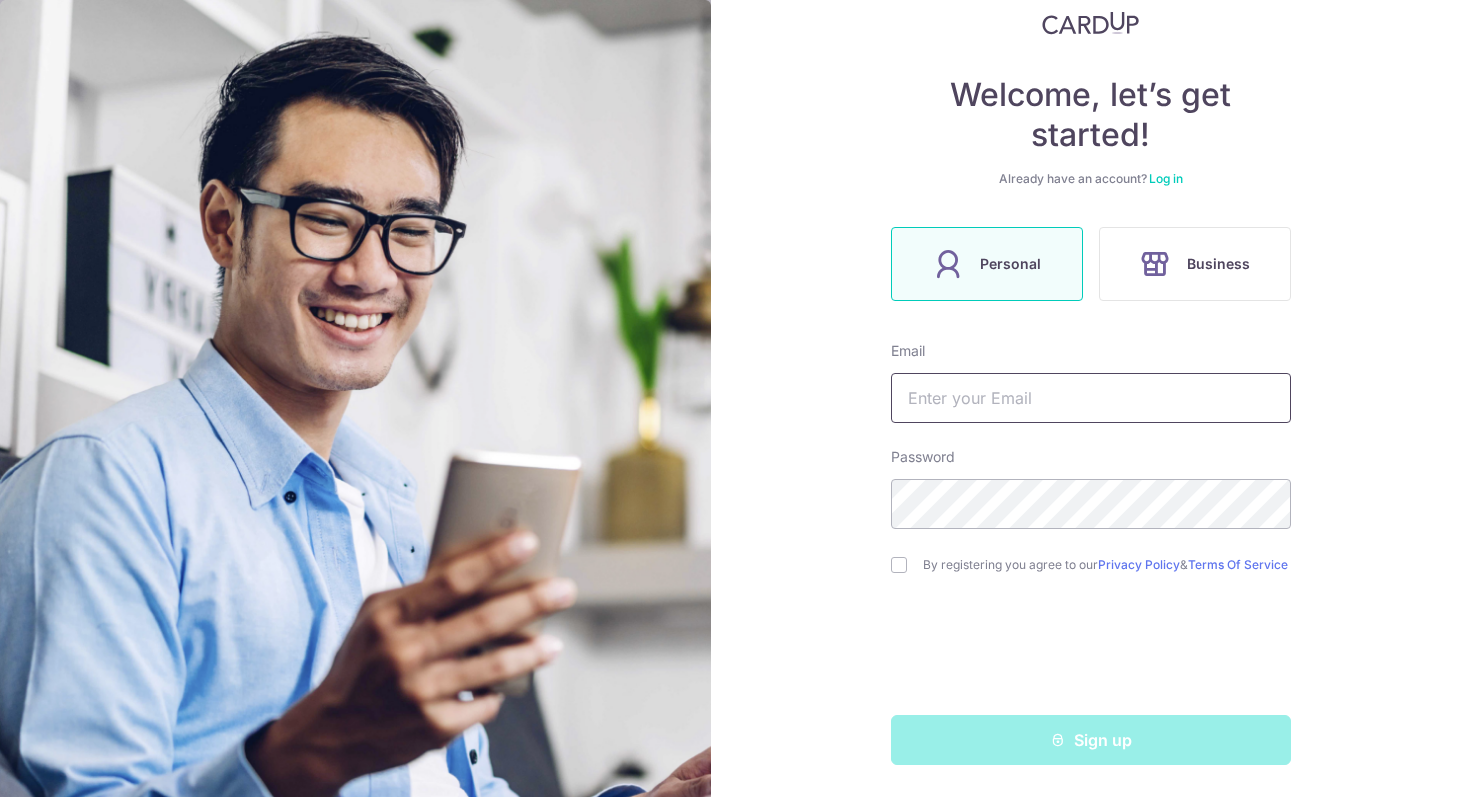 click at bounding box center [1091, 398] 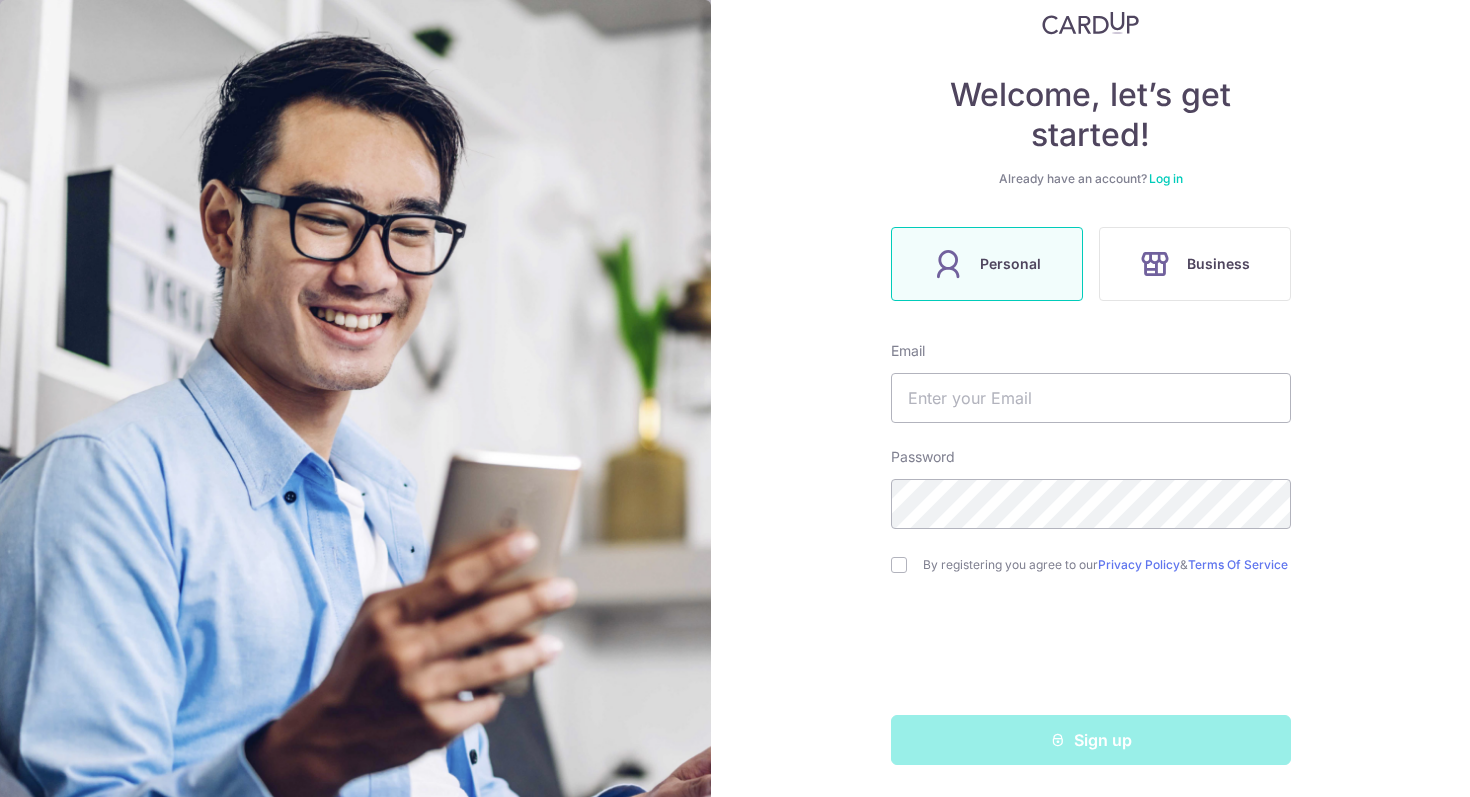 click at bounding box center [1091, 652] 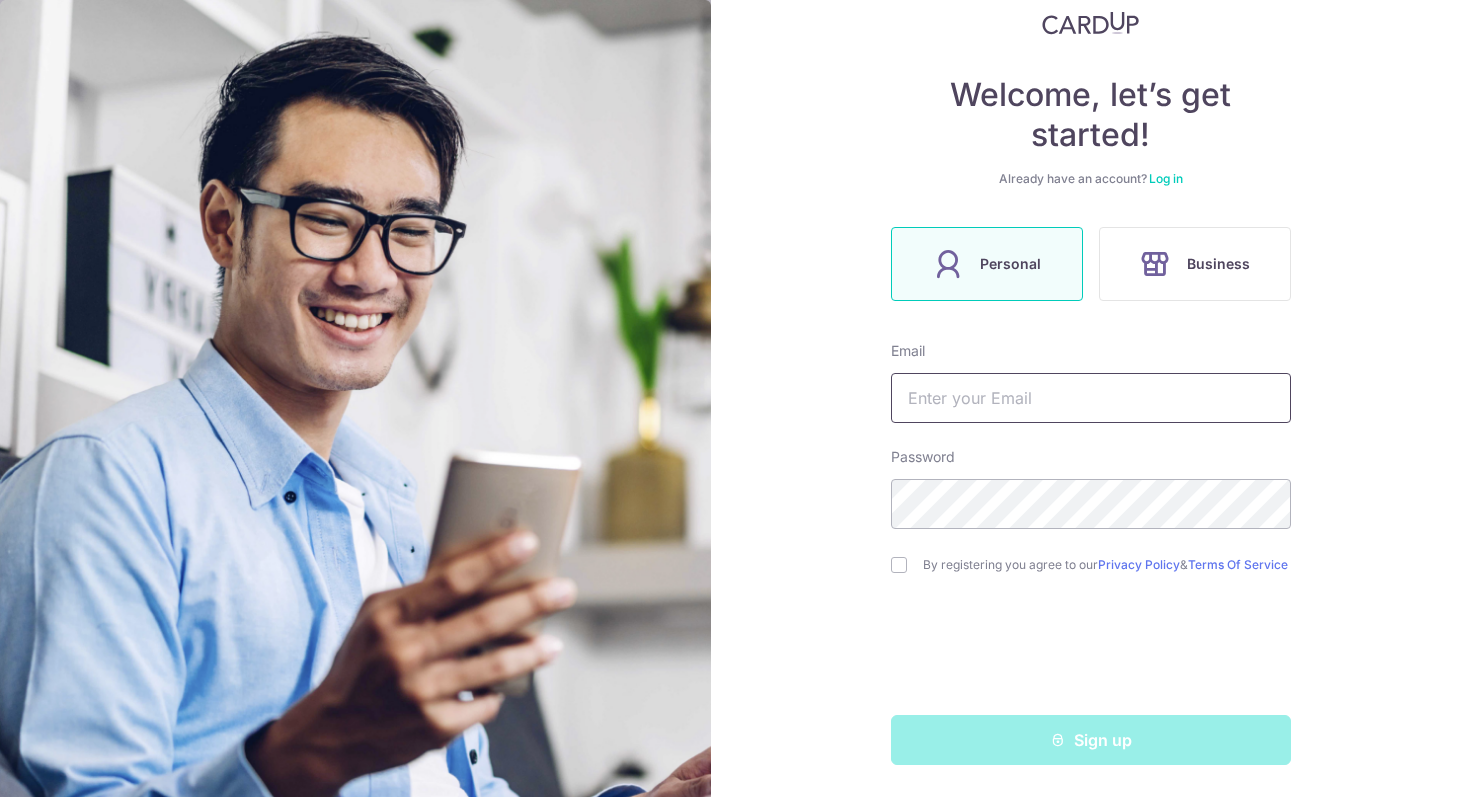 click at bounding box center [1091, 398] 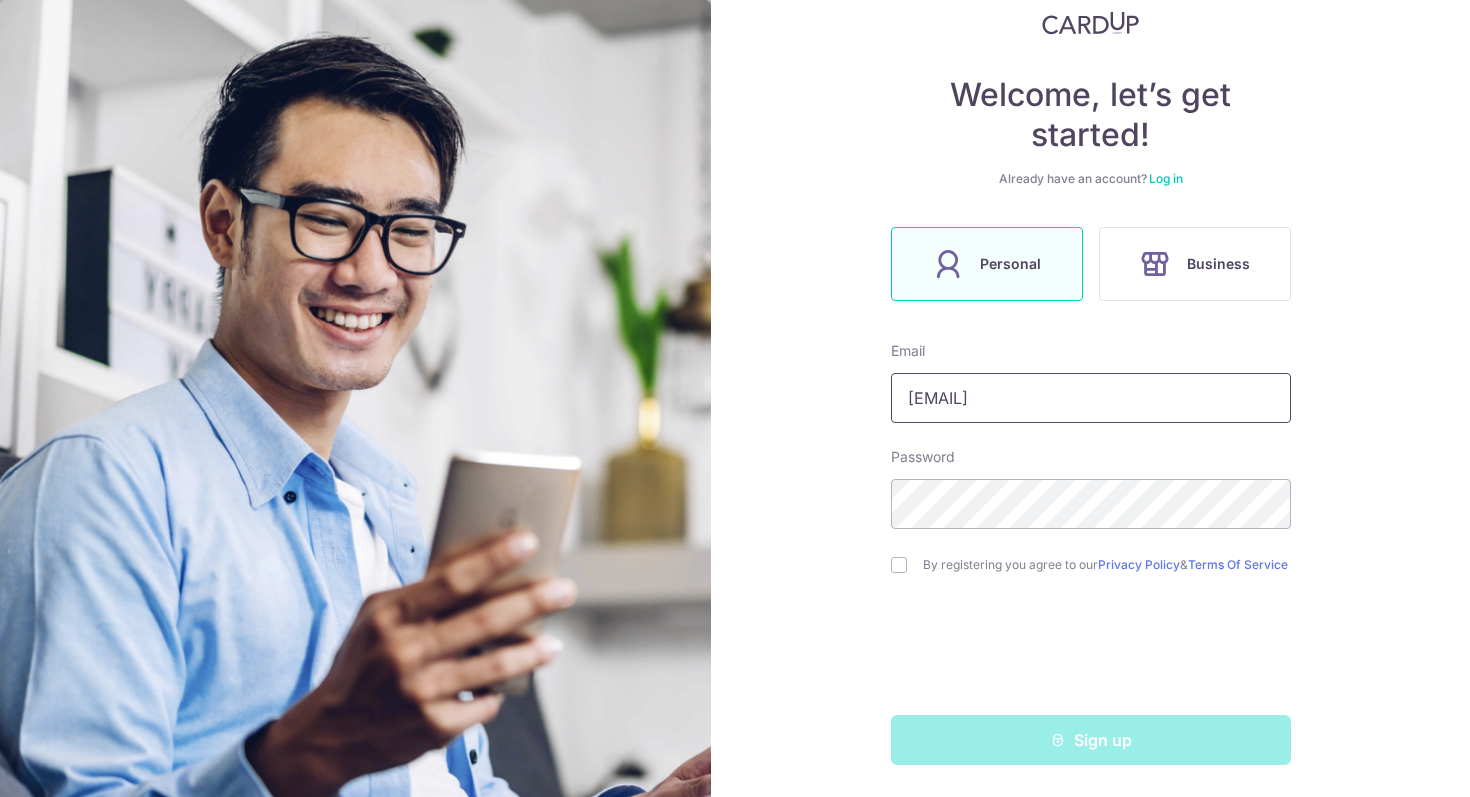 type on "jesst-[EMAIL]" 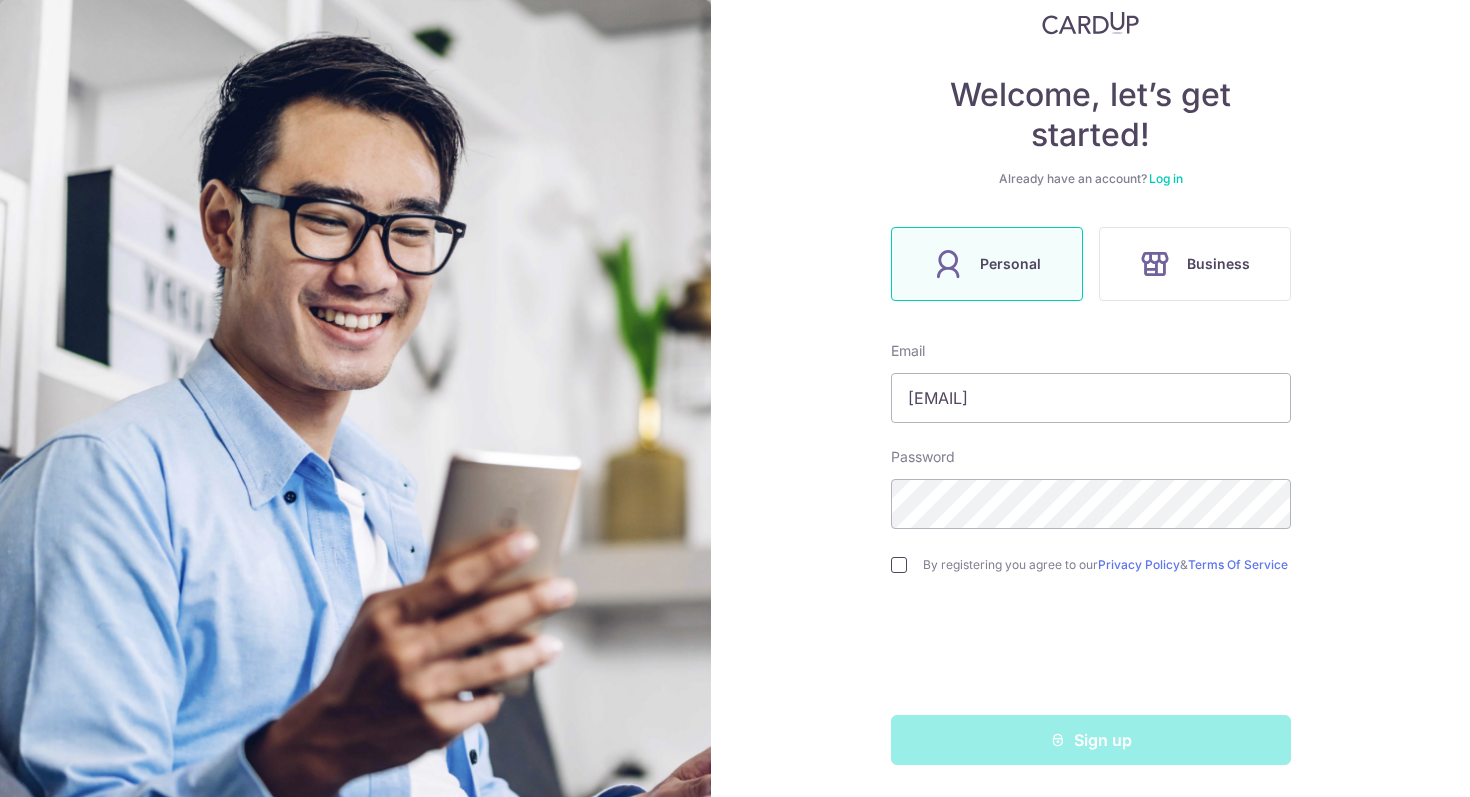 click at bounding box center (899, 565) 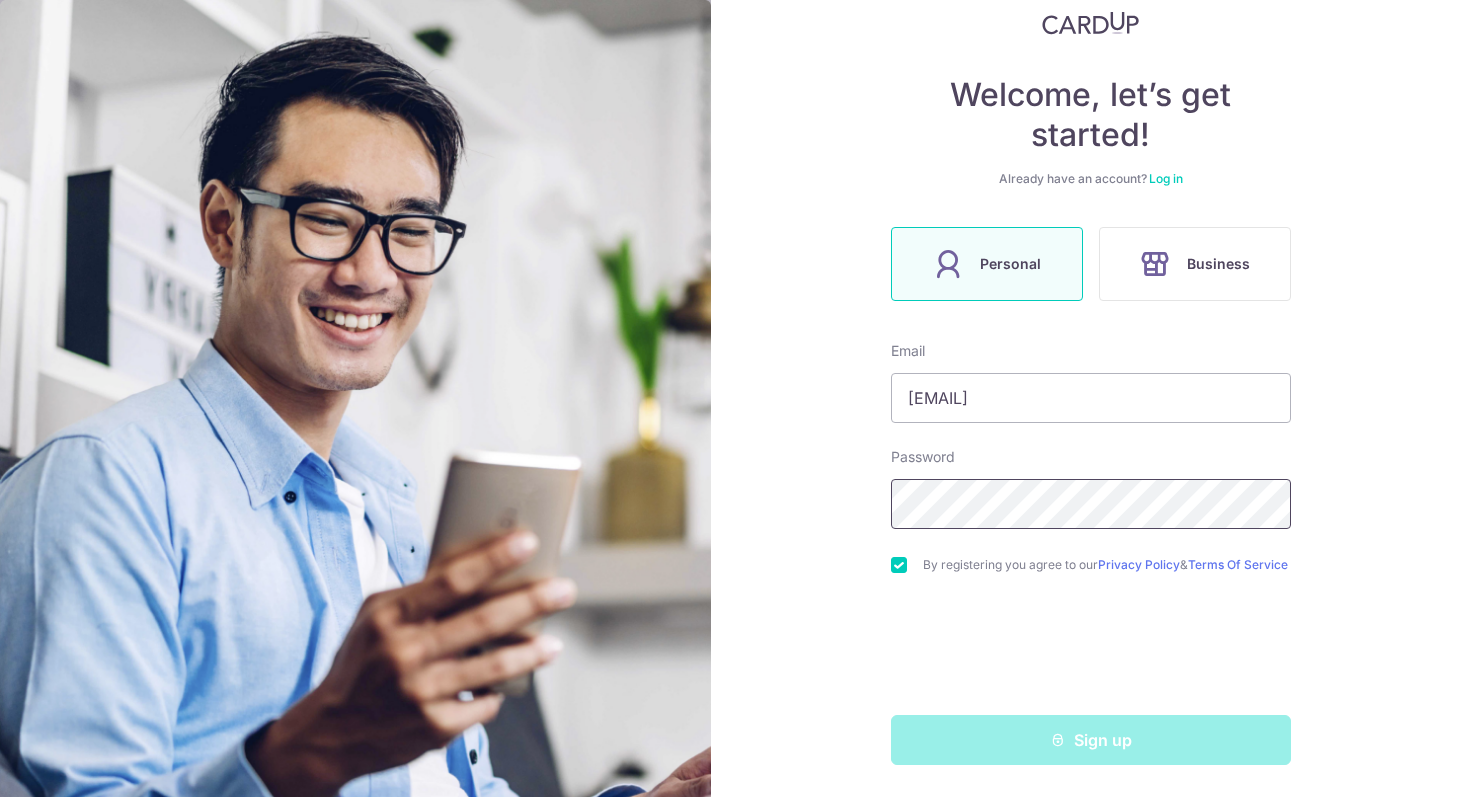 click on "Welcome, let’s get started!
Already have an account?  Log in
Personal
Business
Email
jesst-@hotmail.com
Password
By registering you agree to our
Privacy Policy
&  Terms Of Service
Sign up" at bounding box center (1090, 398) 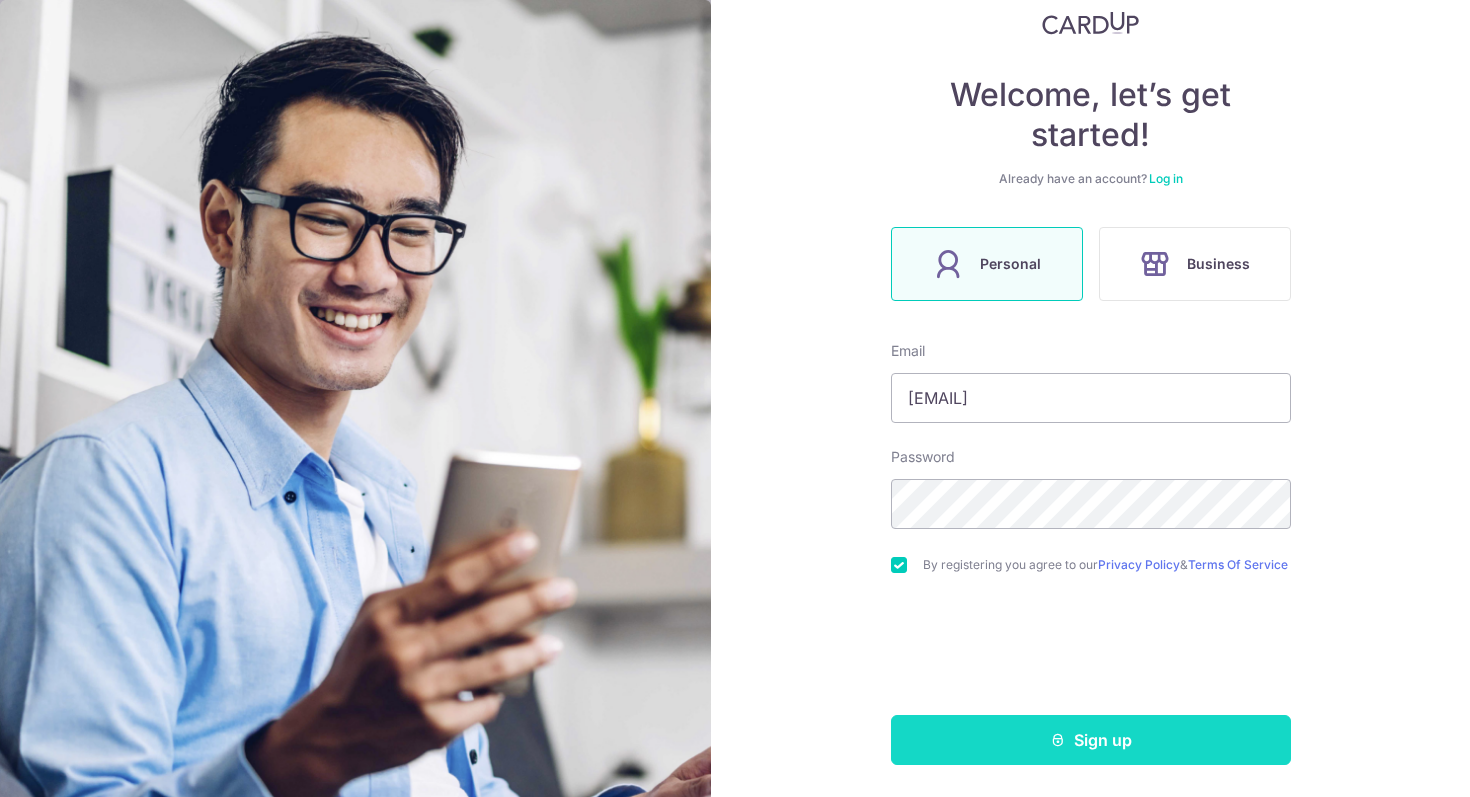 click on "Sign up" at bounding box center [1091, 740] 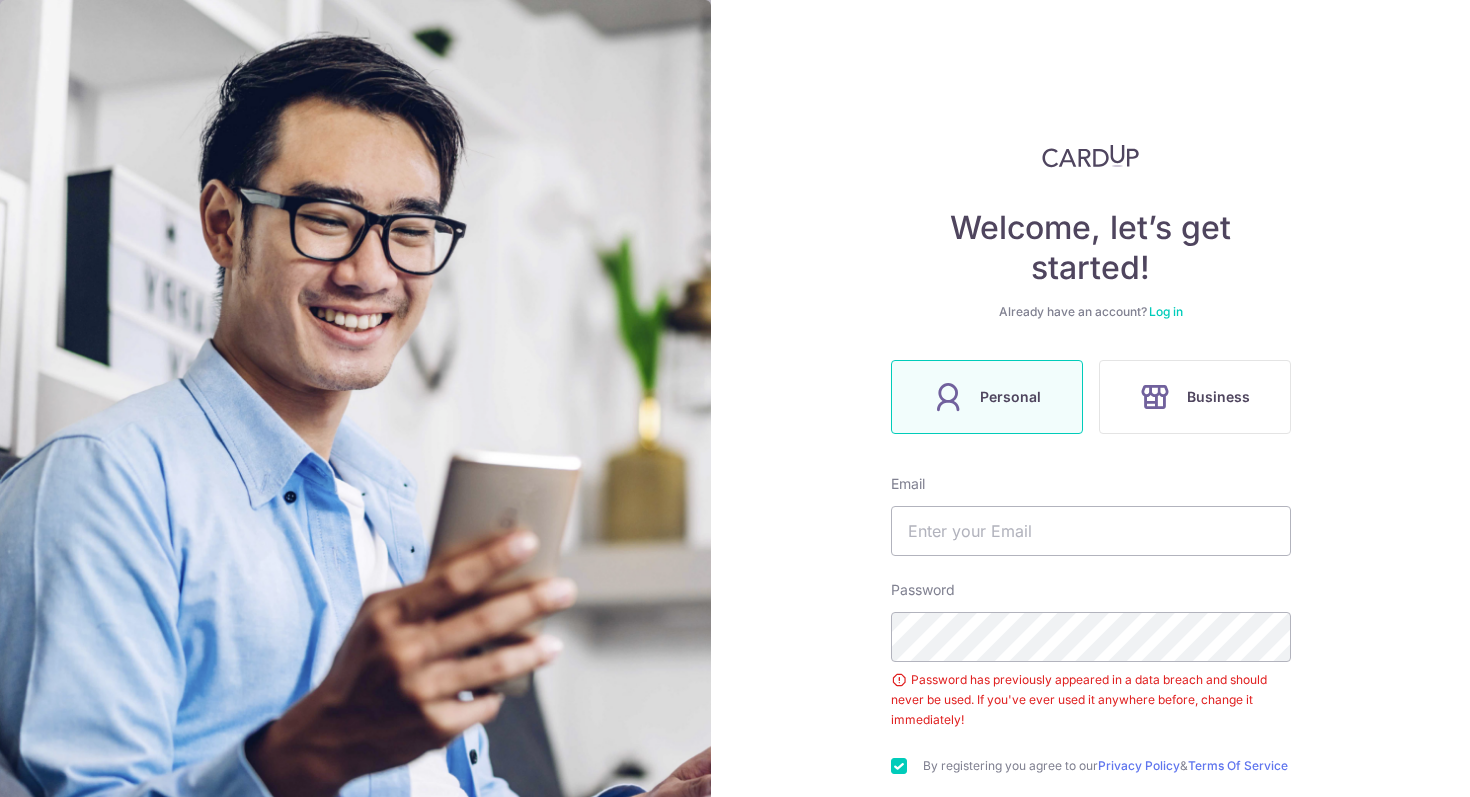 scroll, scrollTop: 0, scrollLeft: 0, axis: both 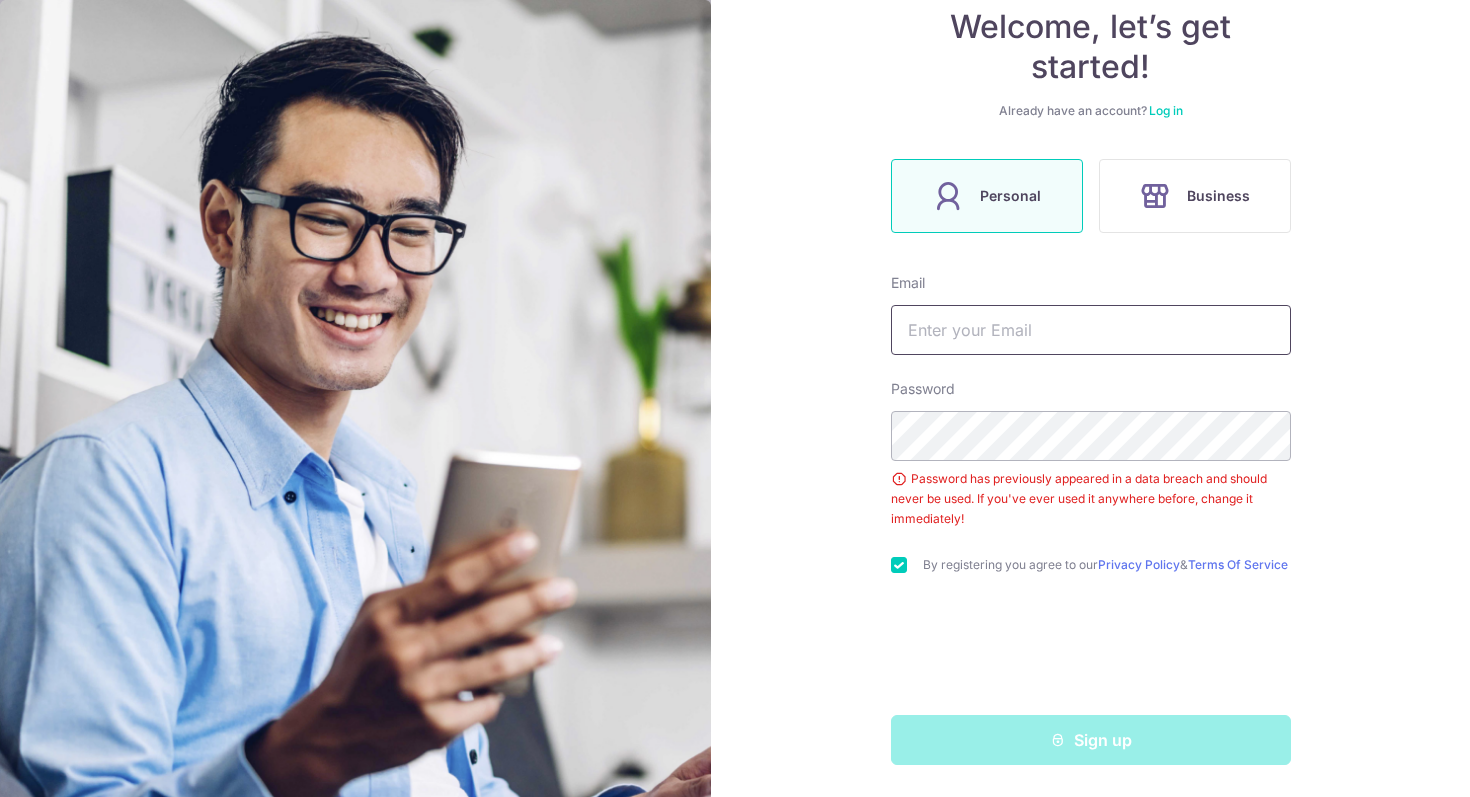 click at bounding box center [1091, 330] 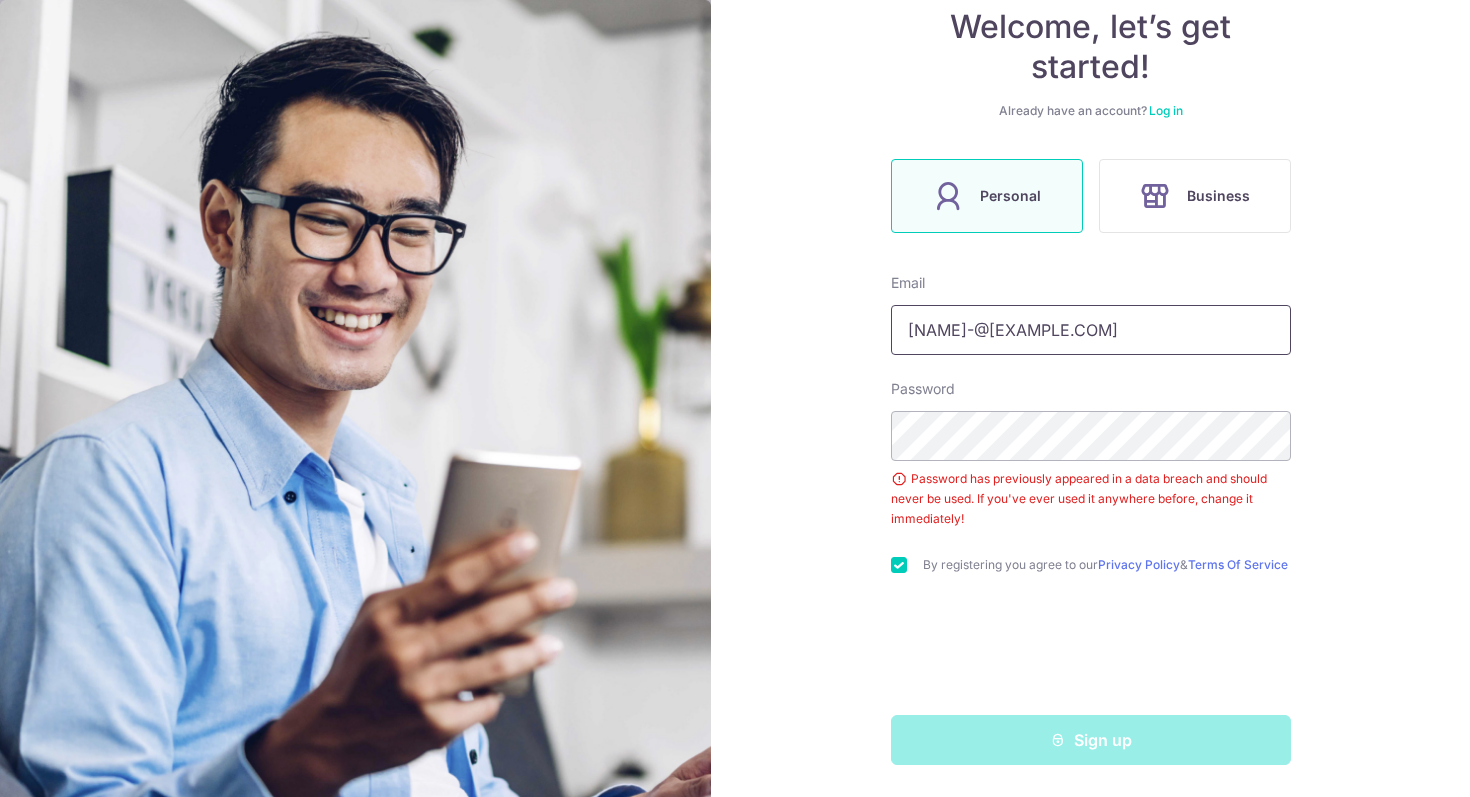 type on "[EMAIL]" 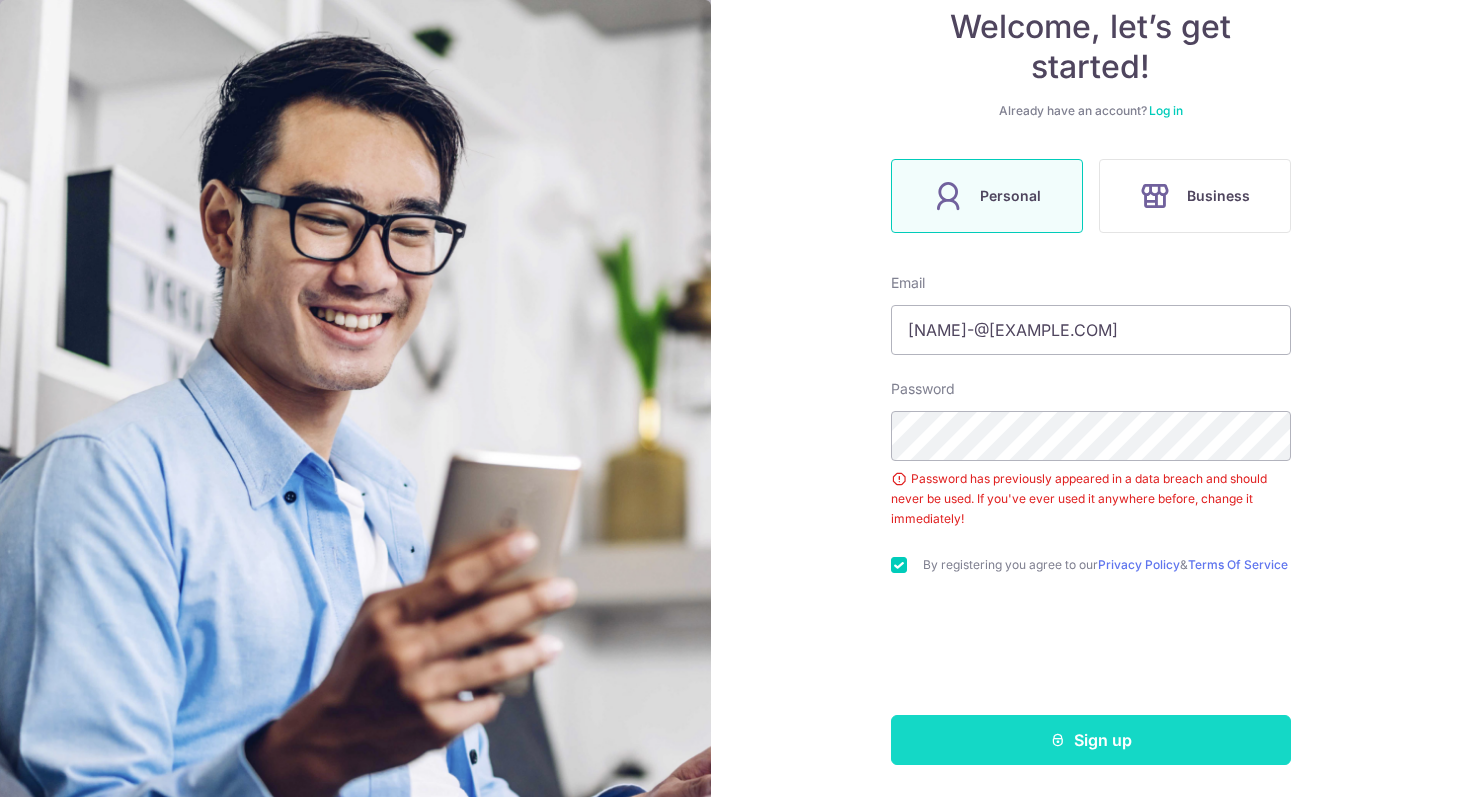 click on "Sign up" at bounding box center [1091, 740] 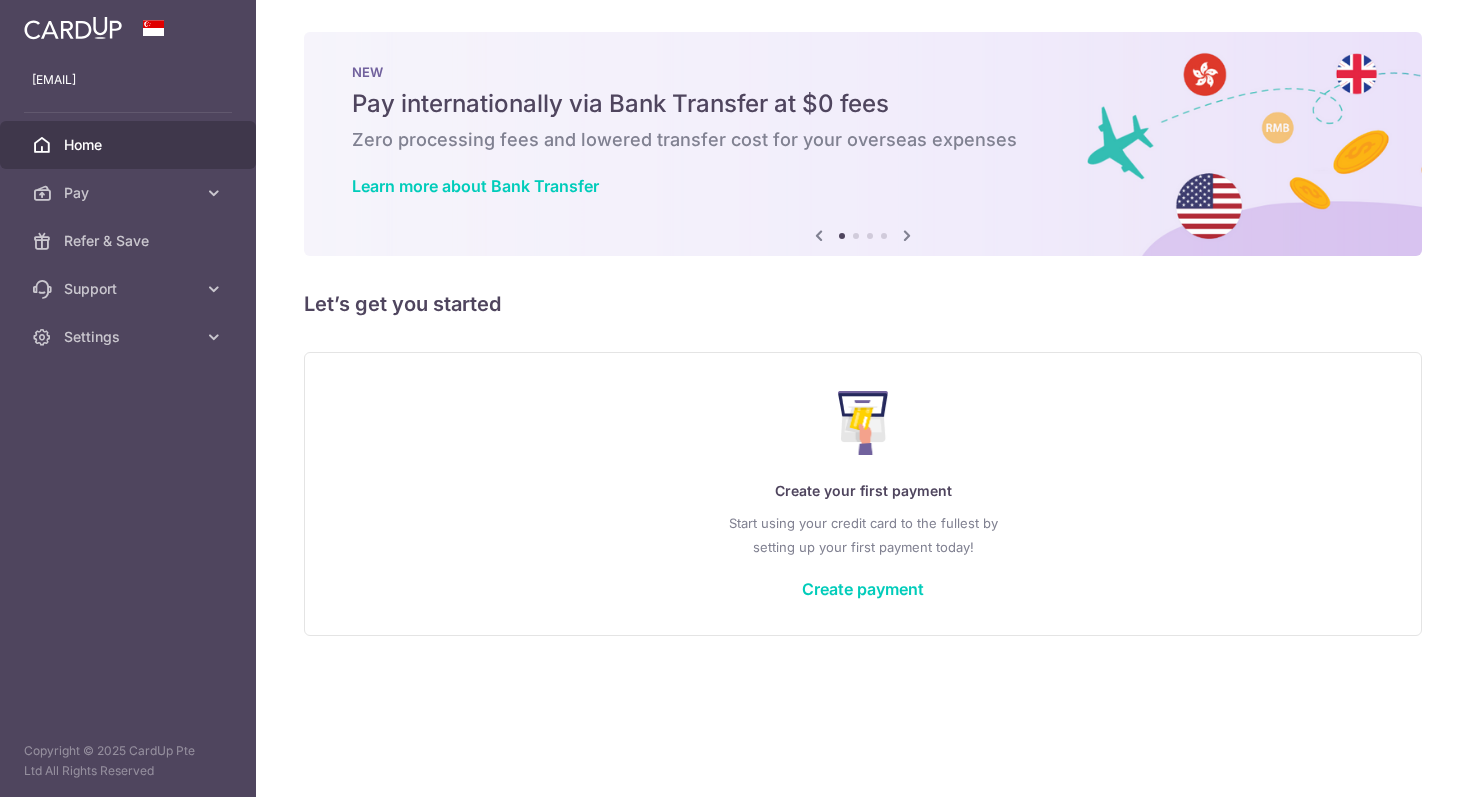 scroll, scrollTop: 0, scrollLeft: 0, axis: both 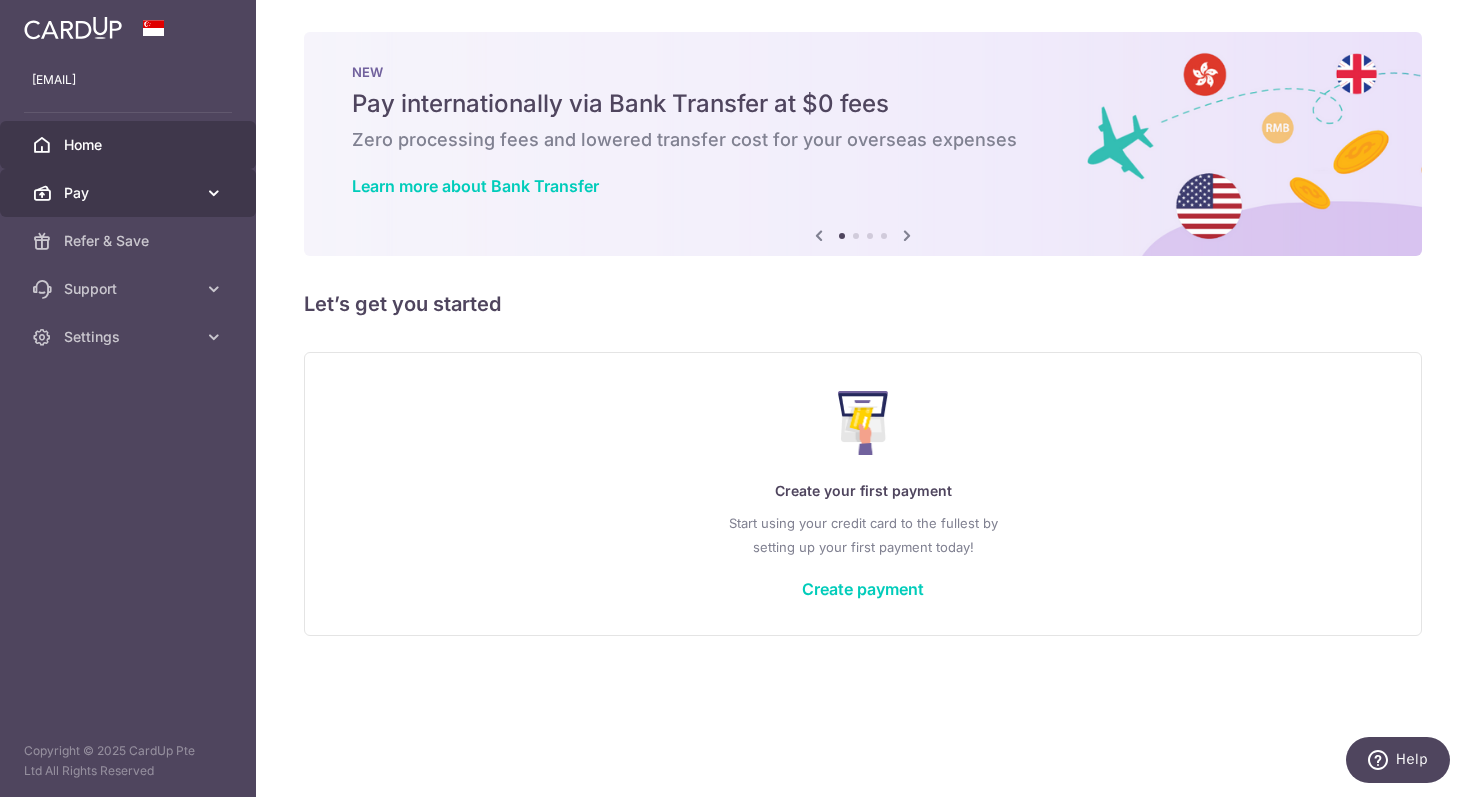 click on "Pay" at bounding box center (130, 193) 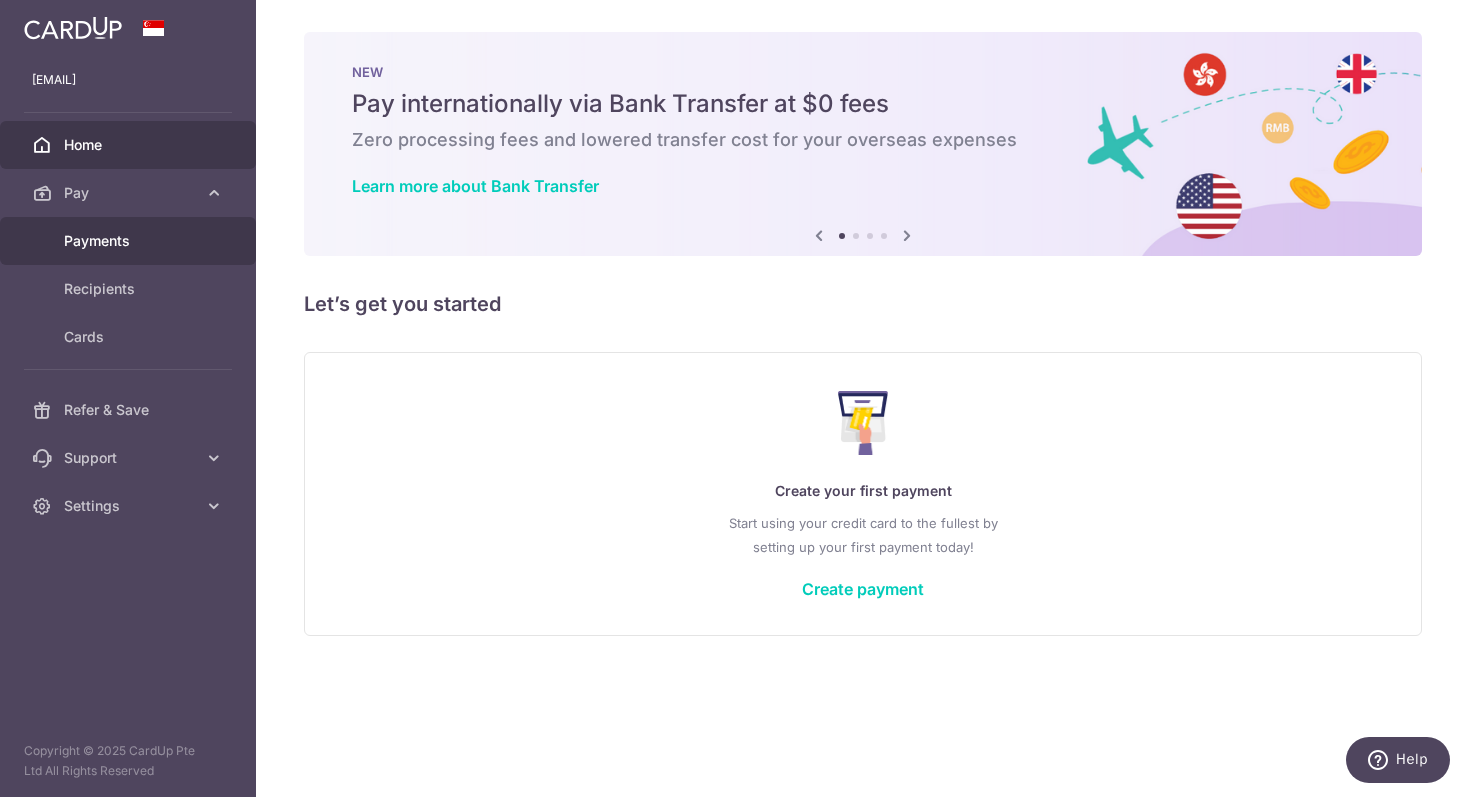 click on "Payments" at bounding box center (128, 241) 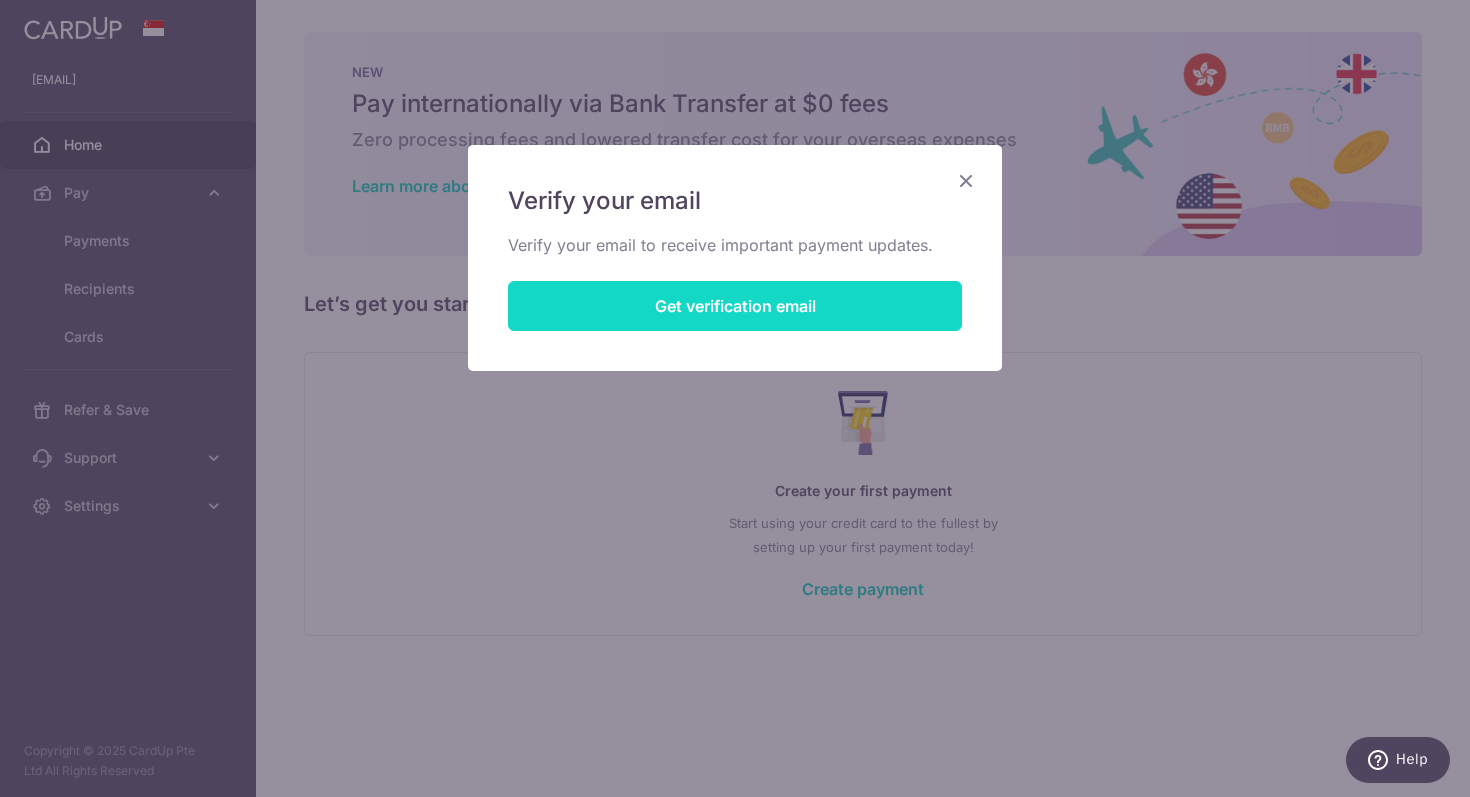 click on "Get verification email" at bounding box center (735, 306) 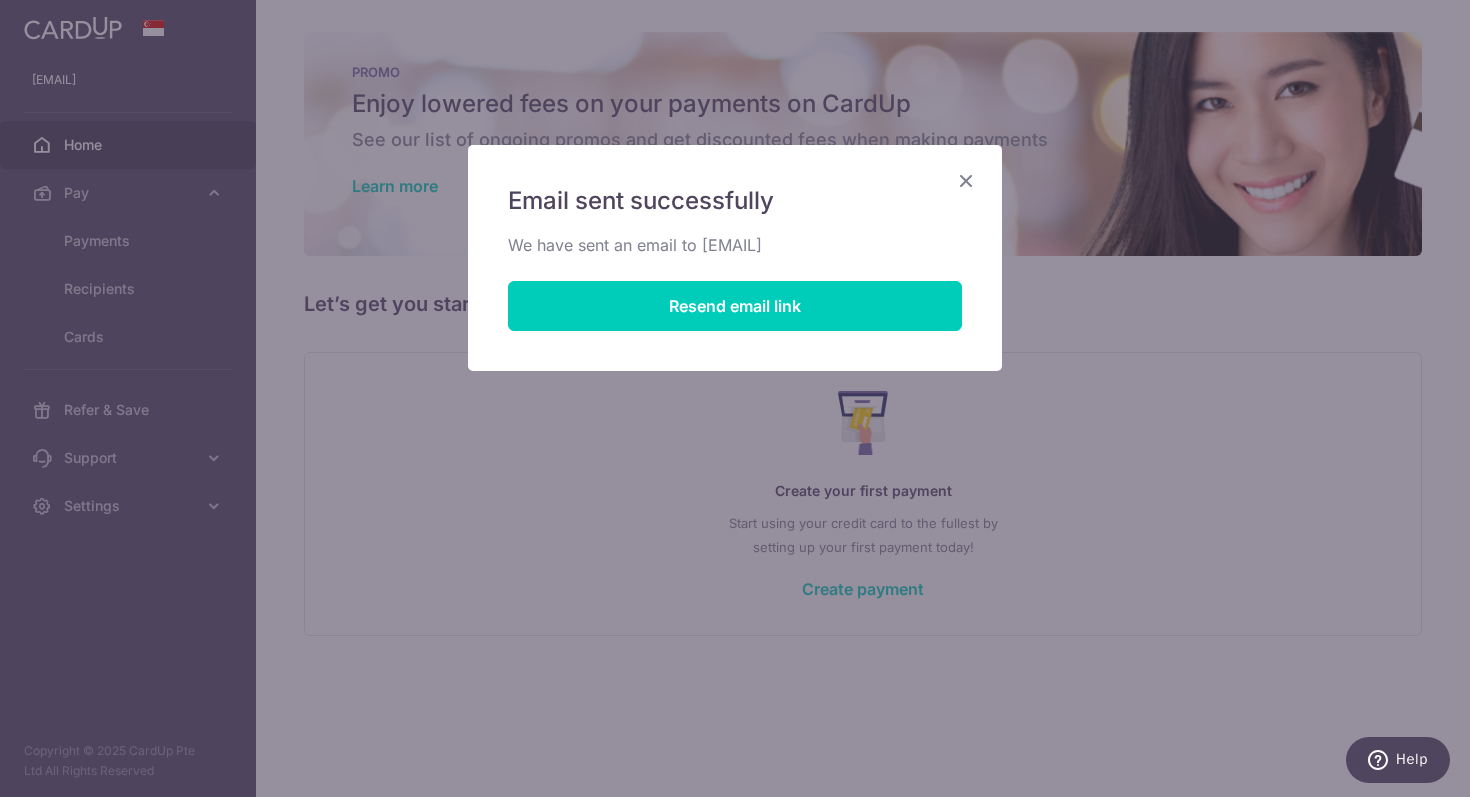 click at bounding box center (966, 180) 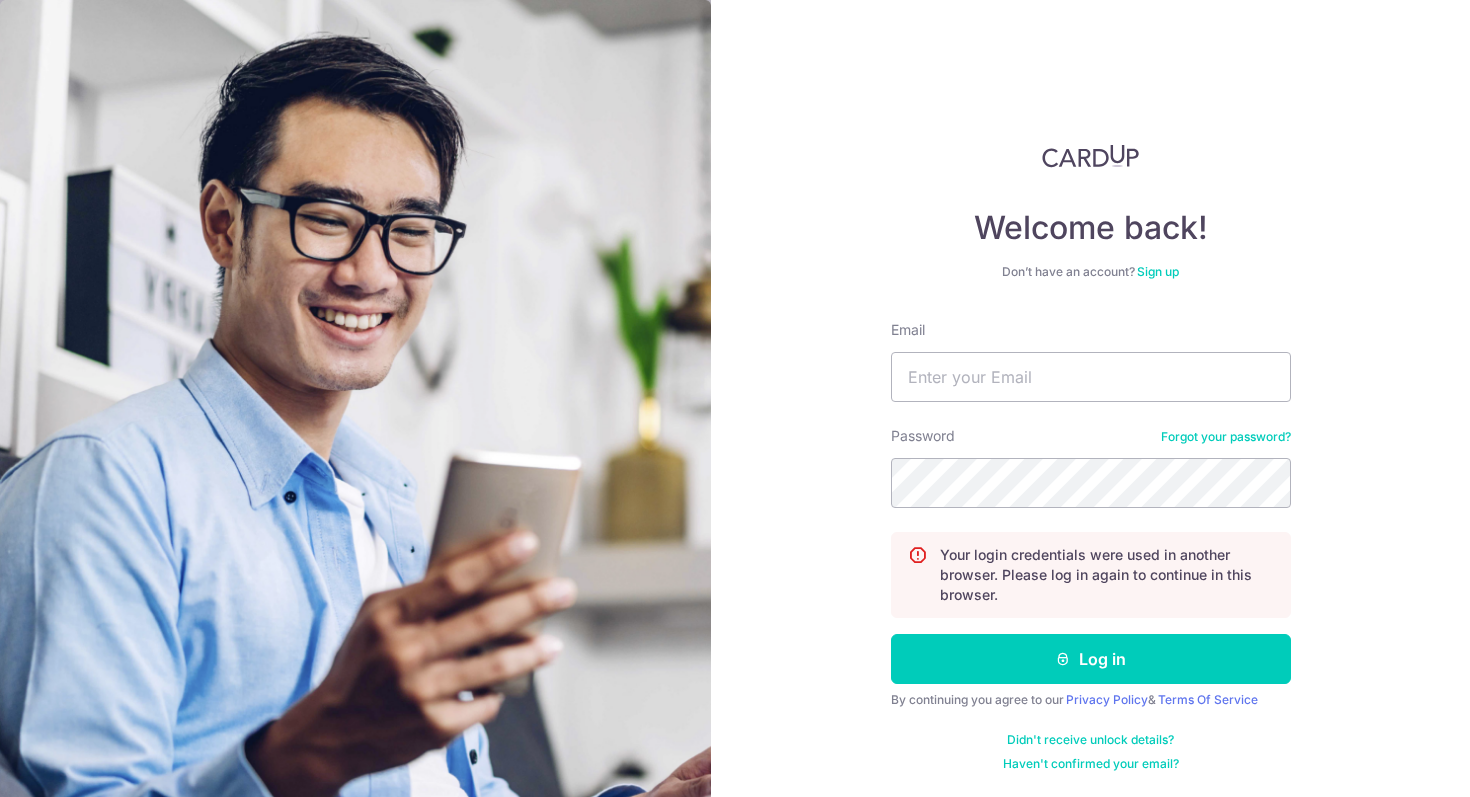 scroll, scrollTop: 0, scrollLeft: 0, axis: both 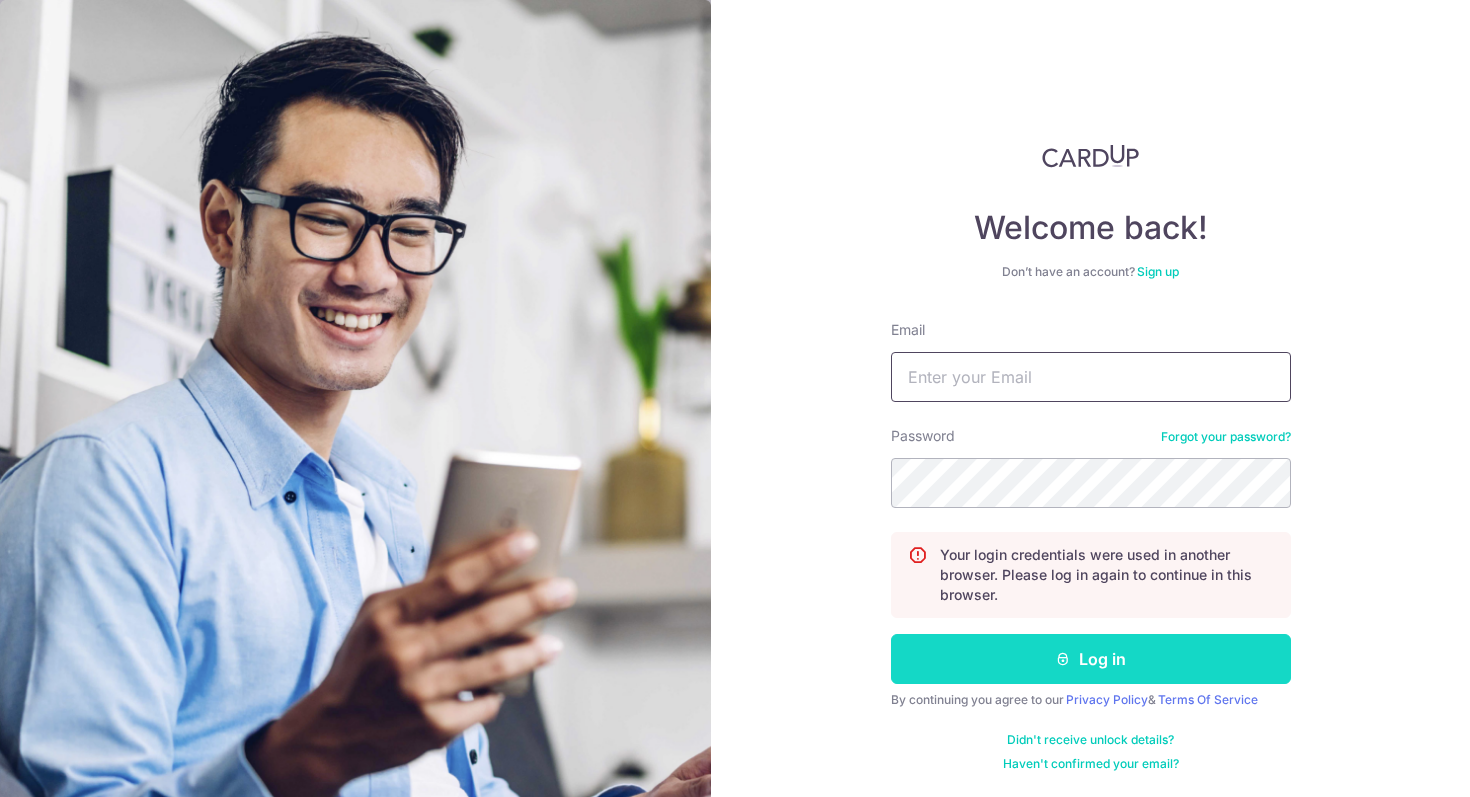 type on "jesst-[EMAIL]" 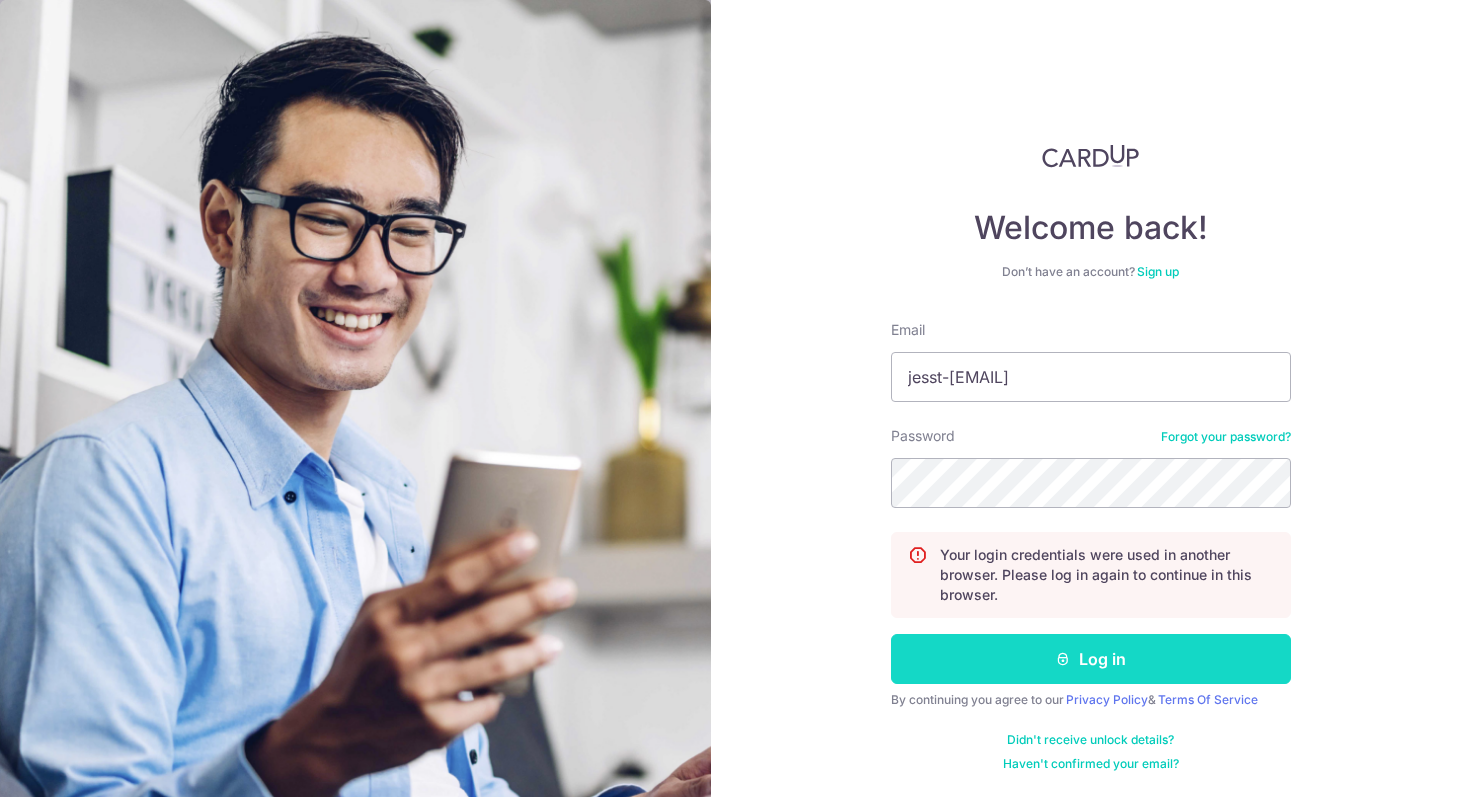 click on "Log in" at bounding box center [1091, 659] 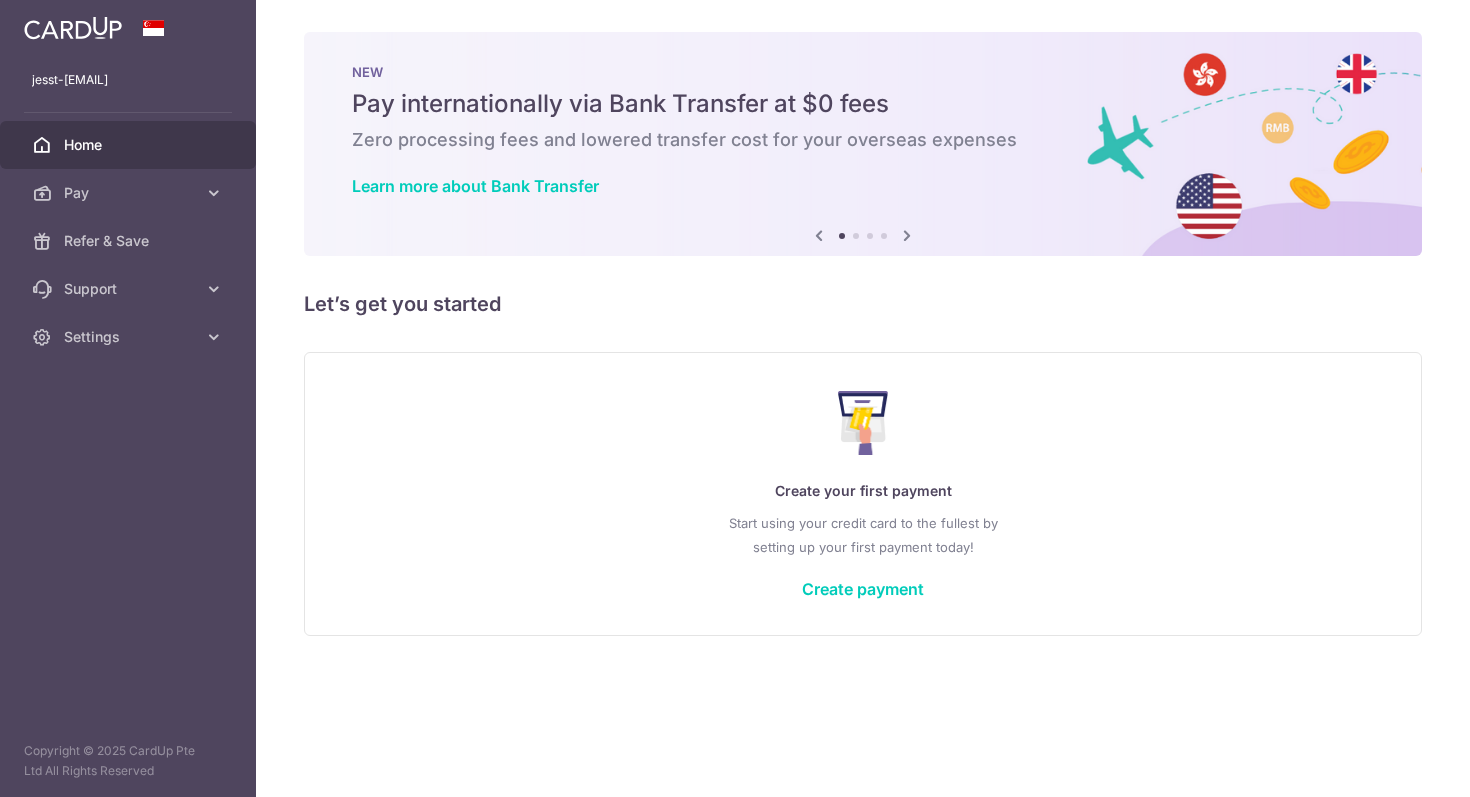 scroll, scrollTop: 0, scrollLeft: 0, axis: both 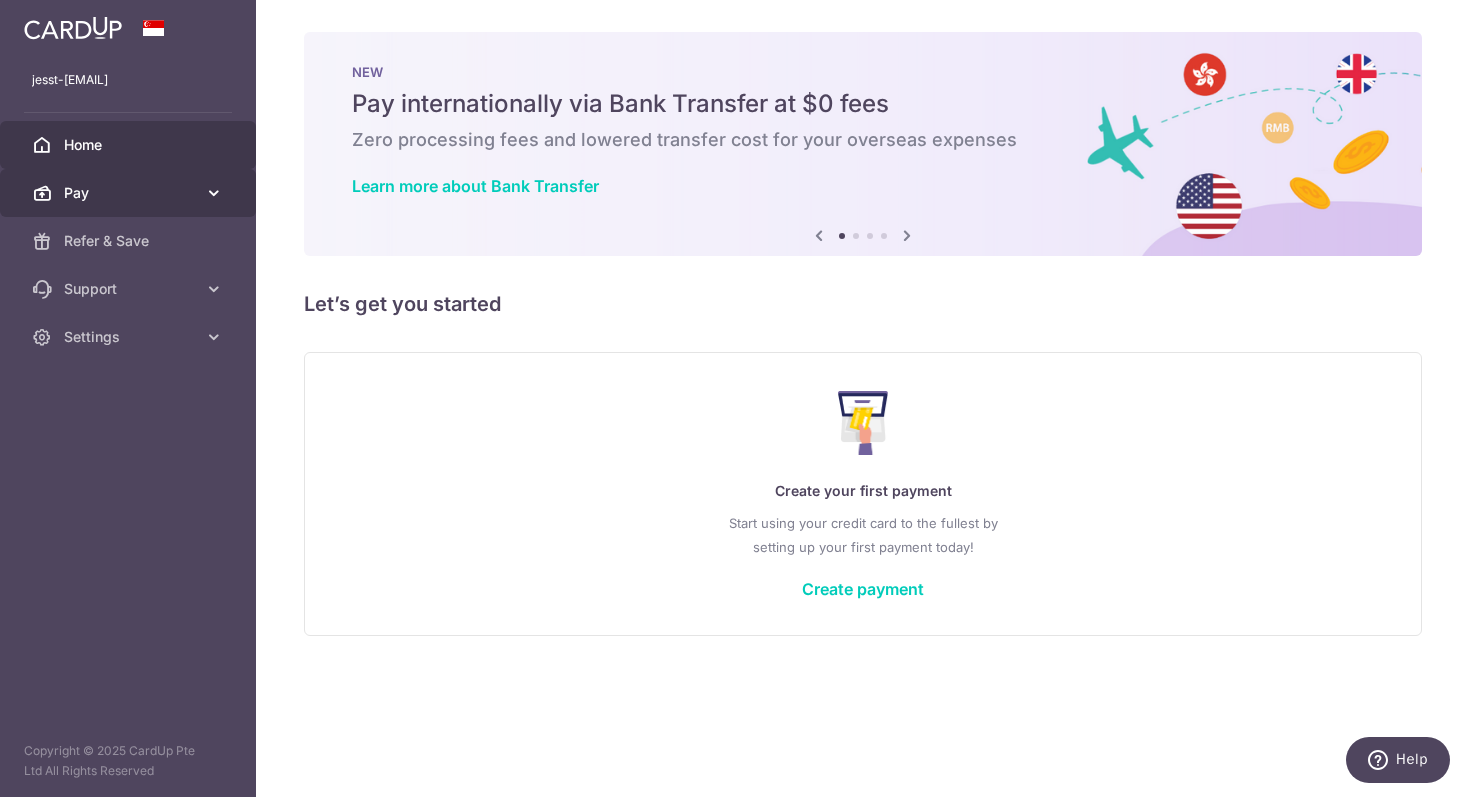 click on "Pay" at bounding box center [130, 193] 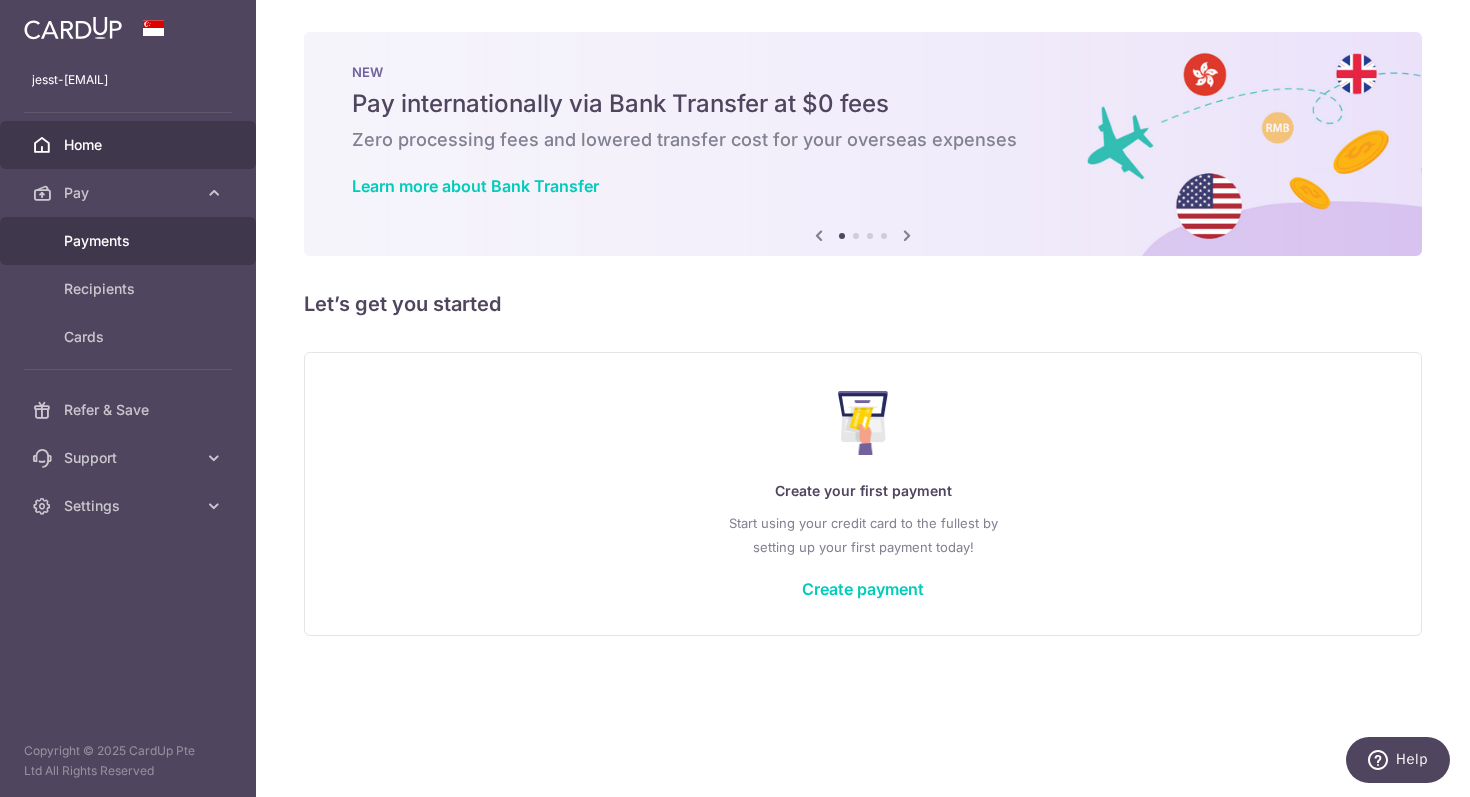 click on "Payments" at bounding box center [130, 241] 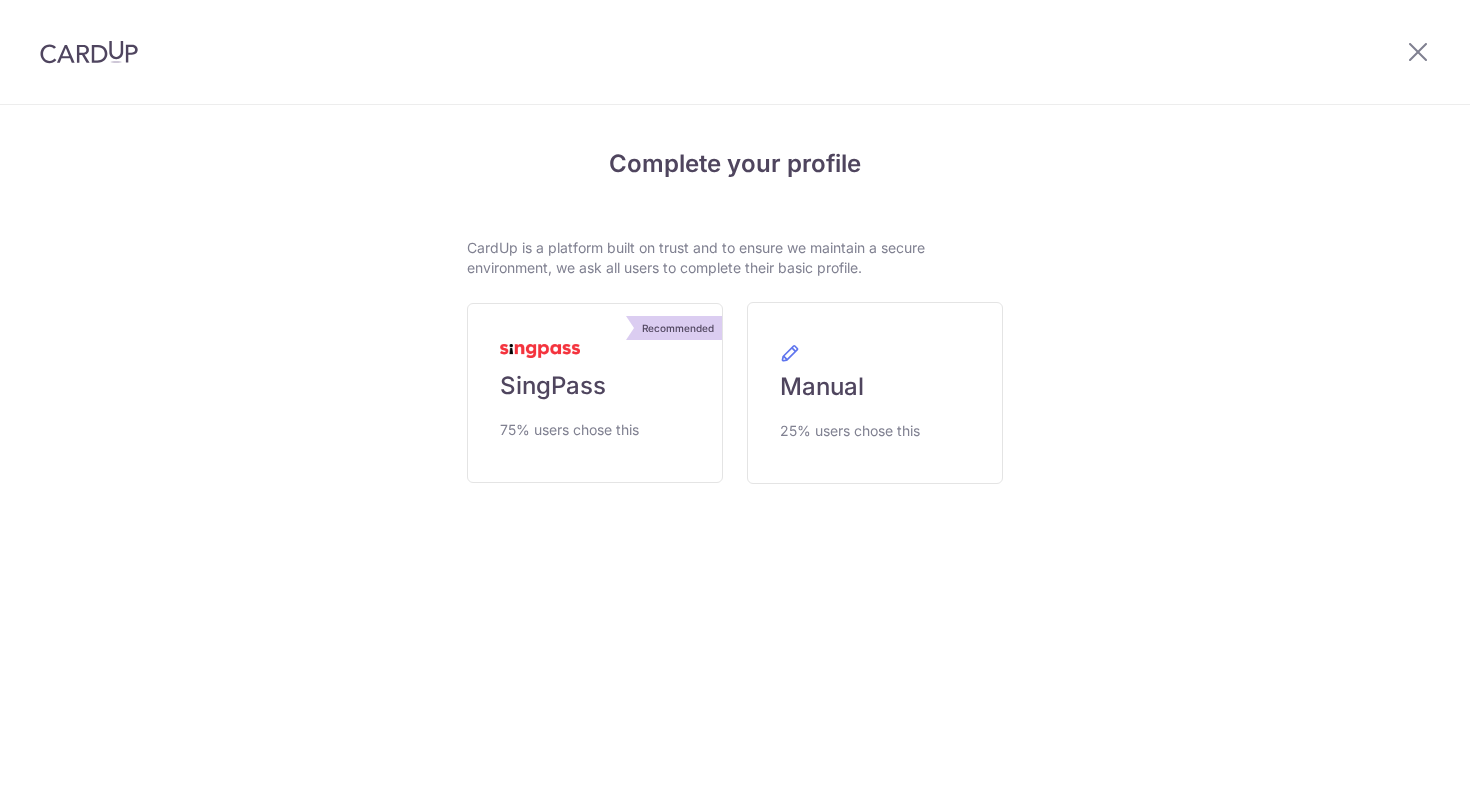 scroll, scrollTop: 0, scrollLeft: 0, axis: both 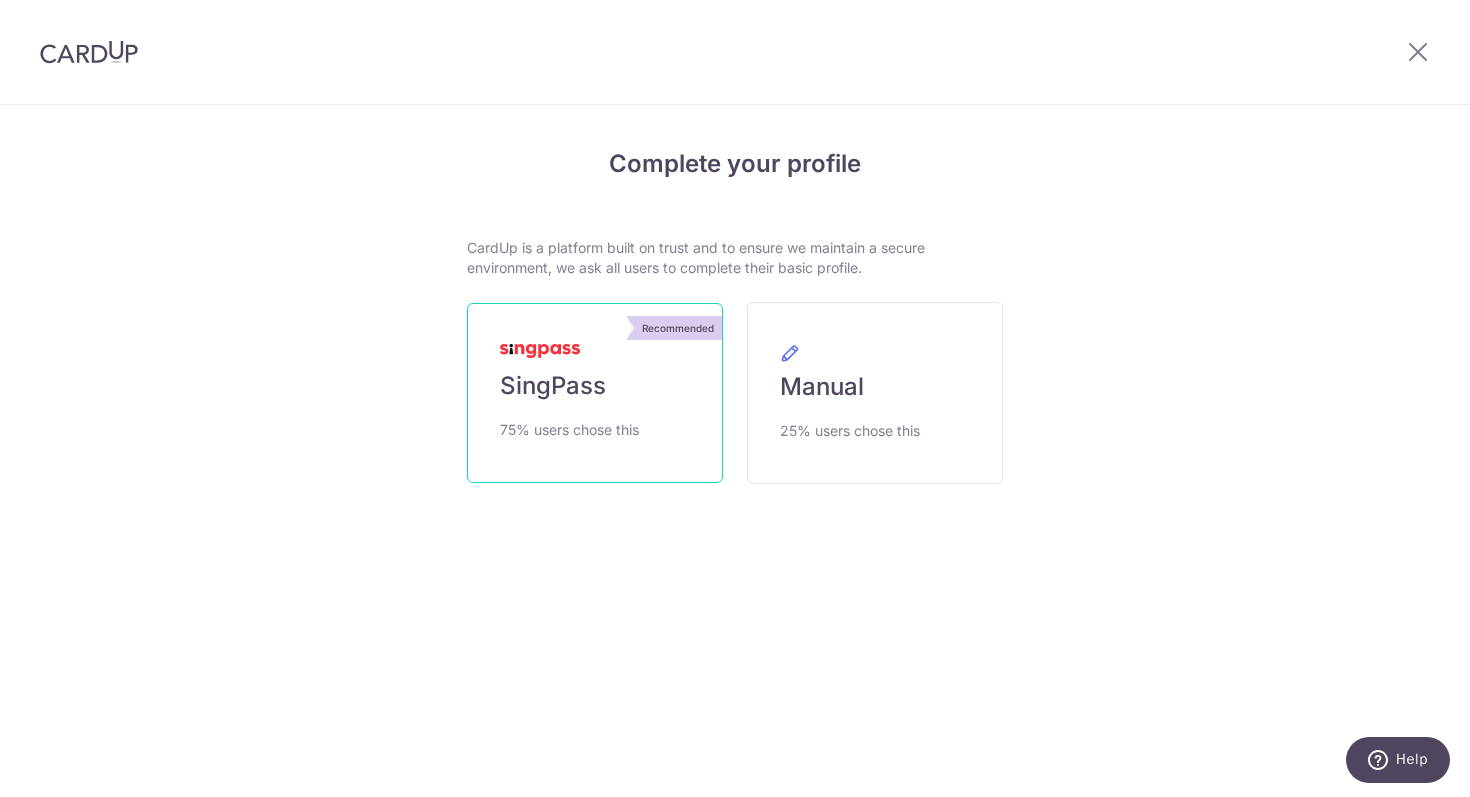 click on "SingPass" at bounding box center (553, 386) 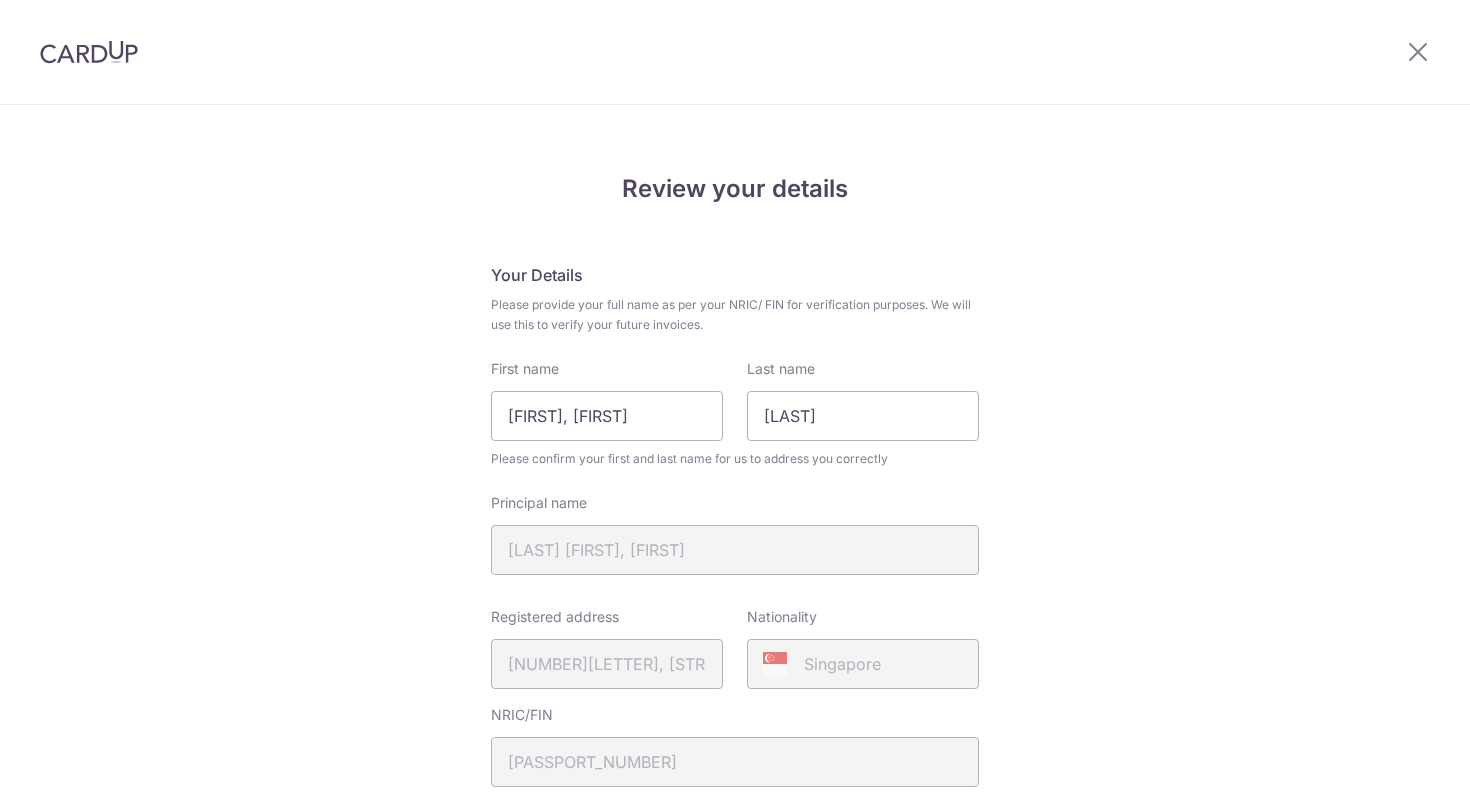 scroll, scrollTop: 0, scrollLeft: 0, axis: both 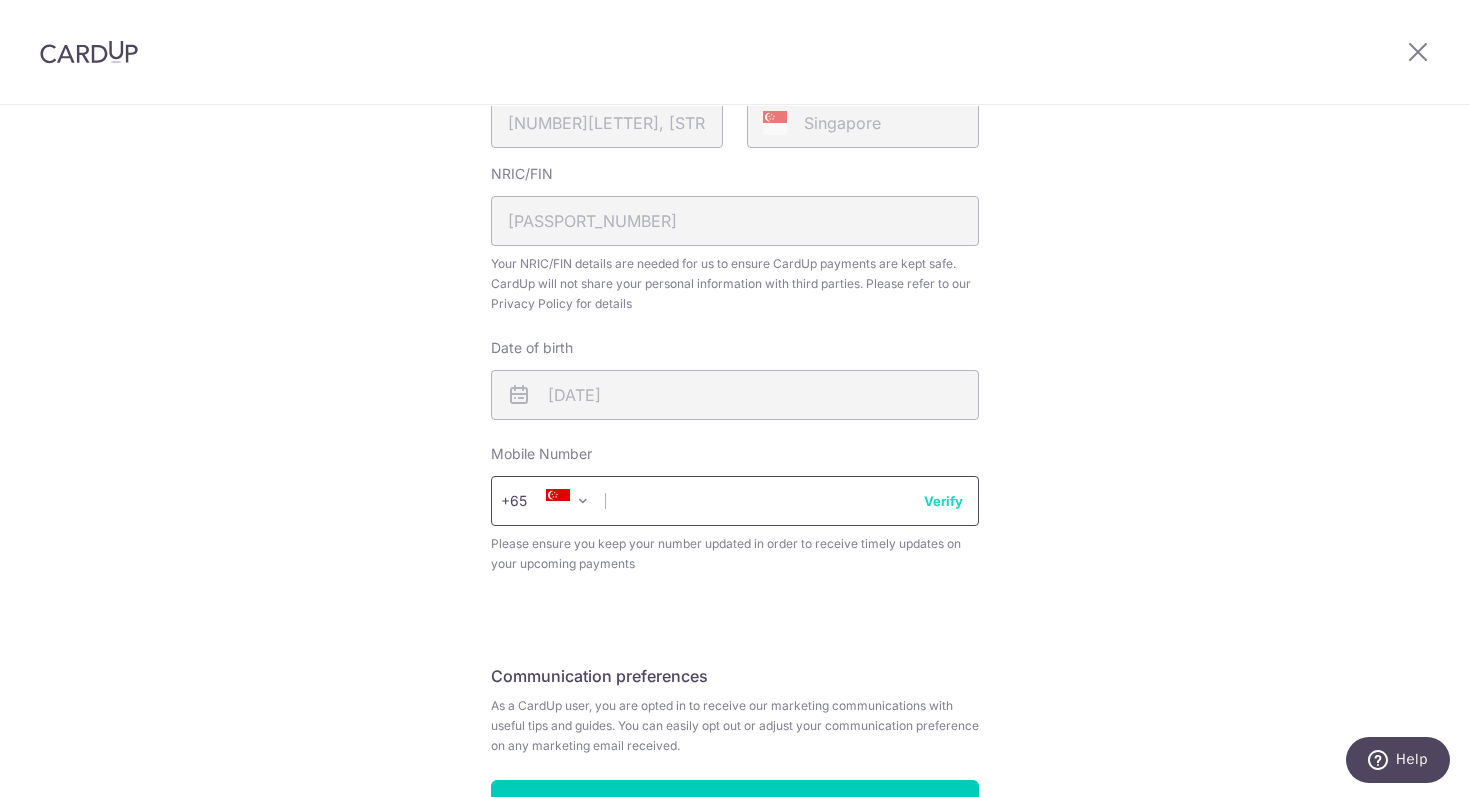 click at bounding box center (735, 501) 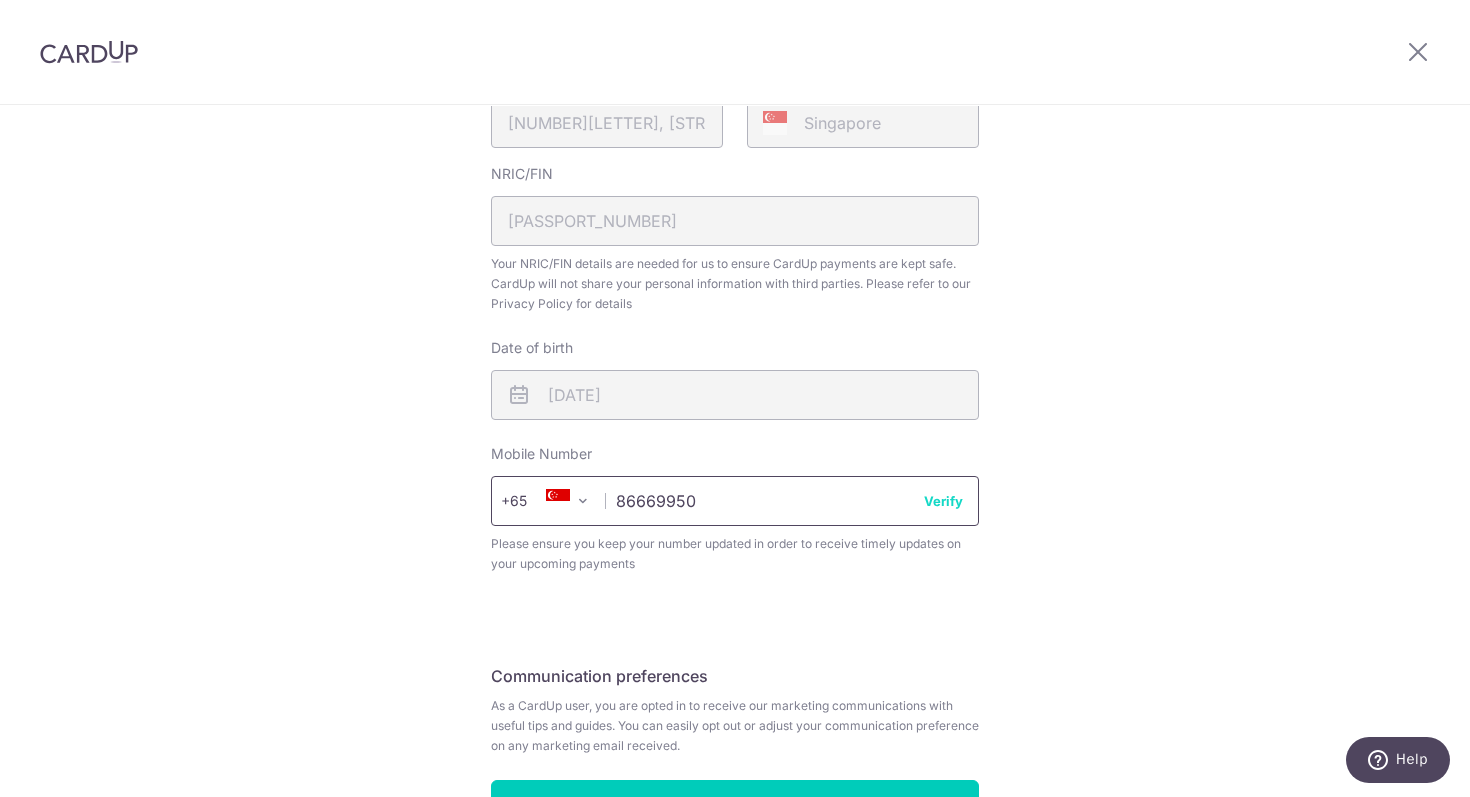 type on "86669950" 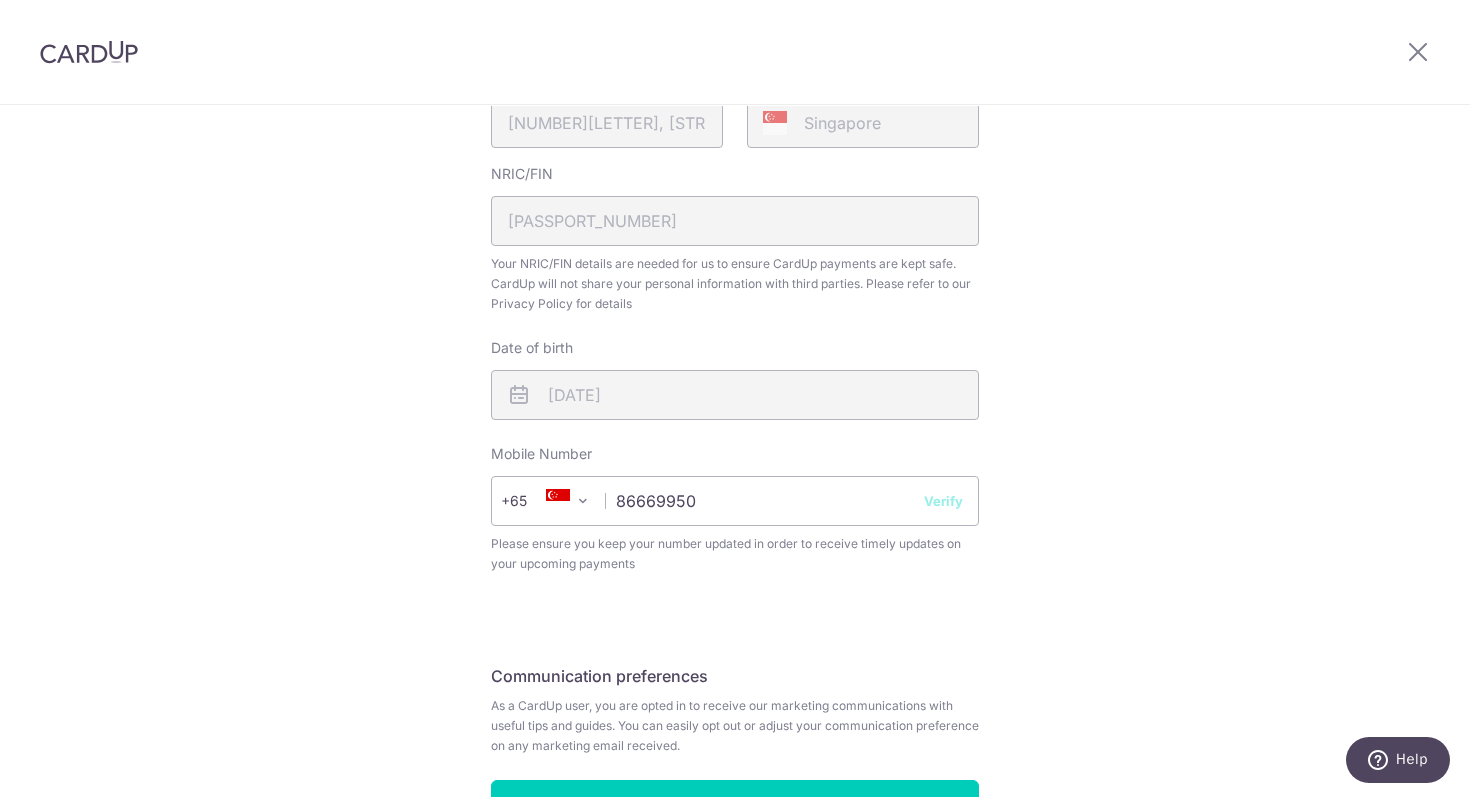 click on "Review your details
Your Details
Please provide your full name as per your NRIC/ FIN for verification purposes. We will use this to verify your future invoices.
First name
[FIRST], [FIRST]
Last name
[LAST]
Please confirm your first and last name for us to address you correctly
Principal name
[LAST] [FIRST], [FIRST]
Registered address
[NUMBER][LETTER], [STREET], [NUMBER], [NUMBER], [CITY], [POSTAL_CODE]" at bounding box center (735, 252) 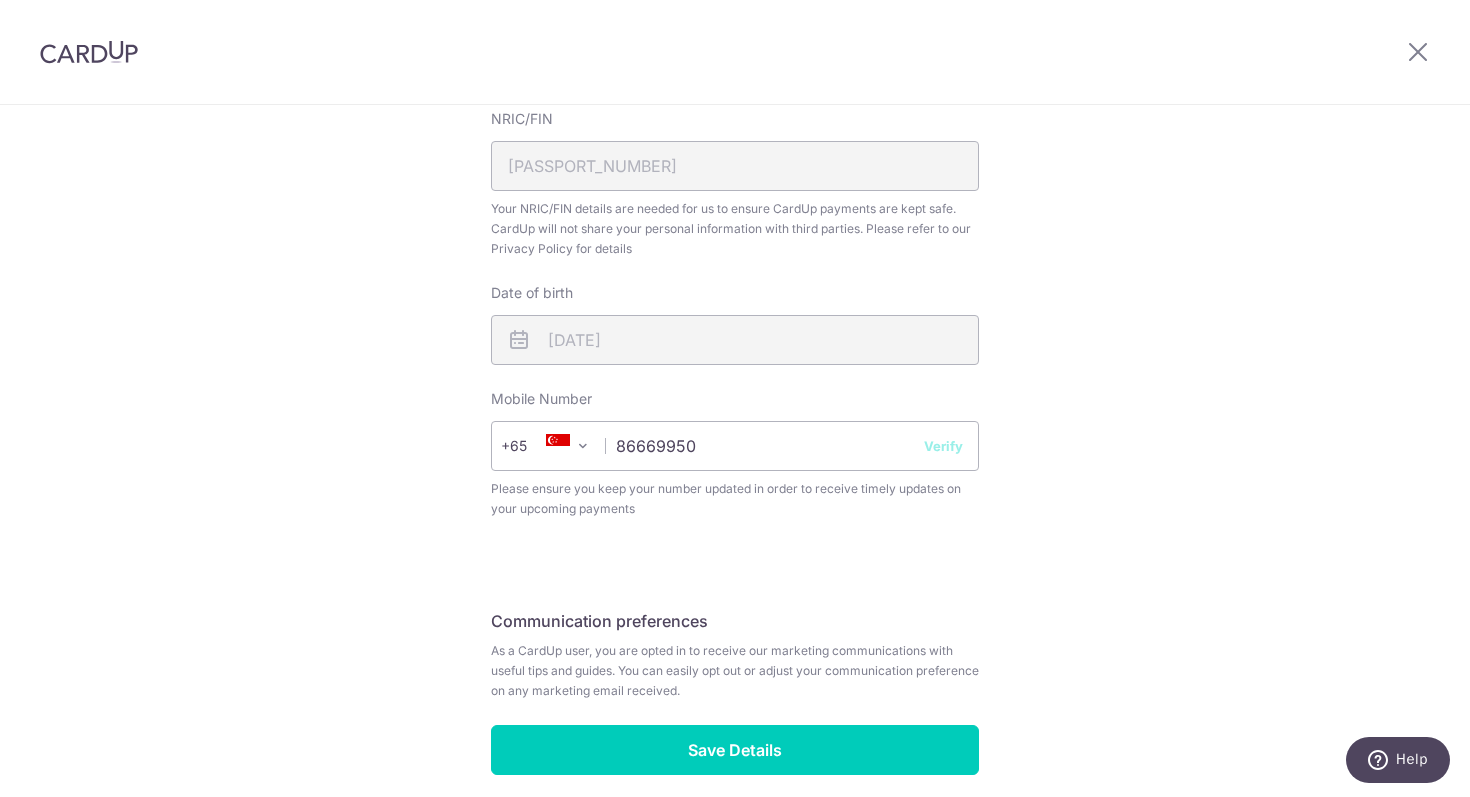 scroll, scrollTop: 627, scrollLeft: 0, axis: vertical 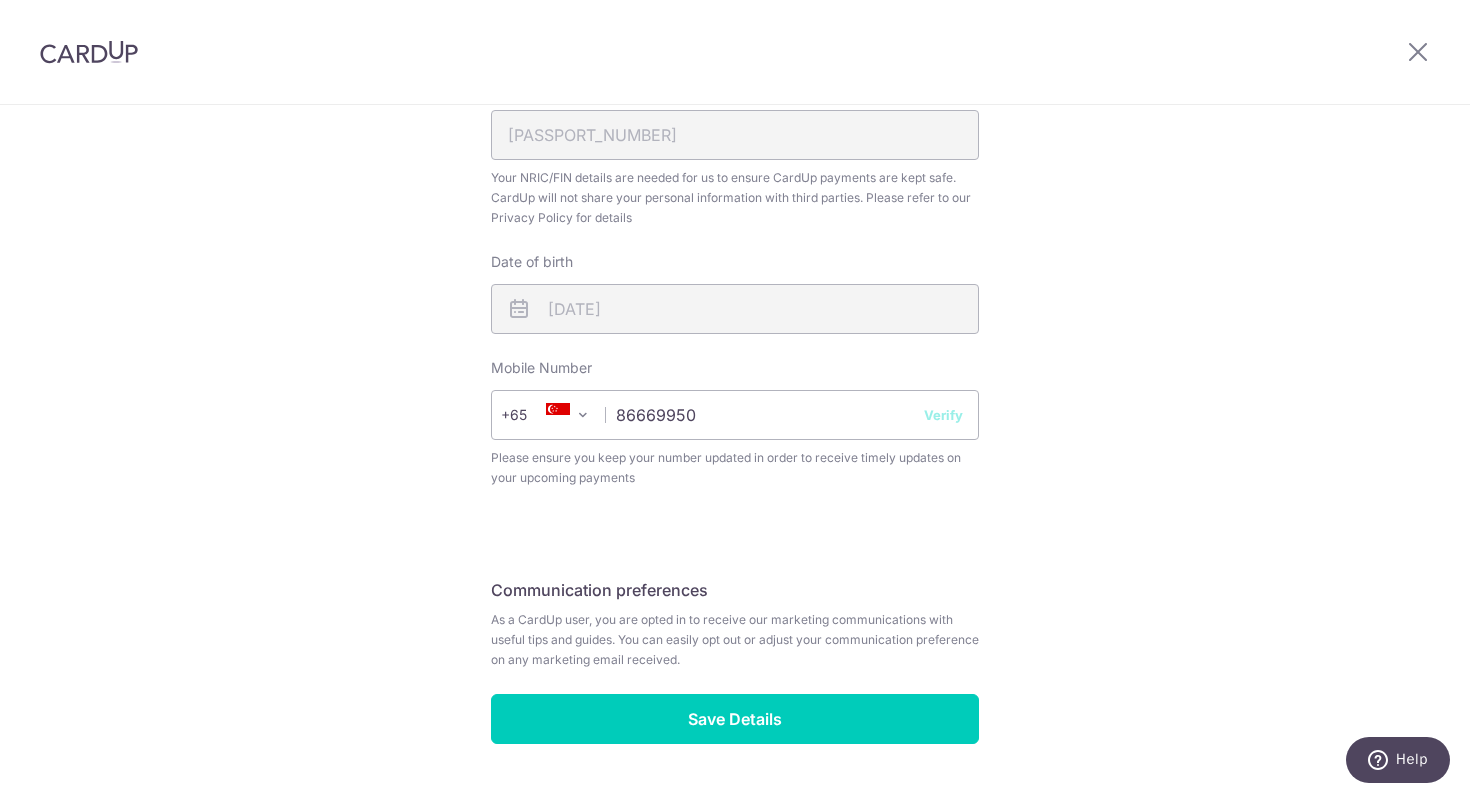 click on "Verify" at bounding box center (943, 415) 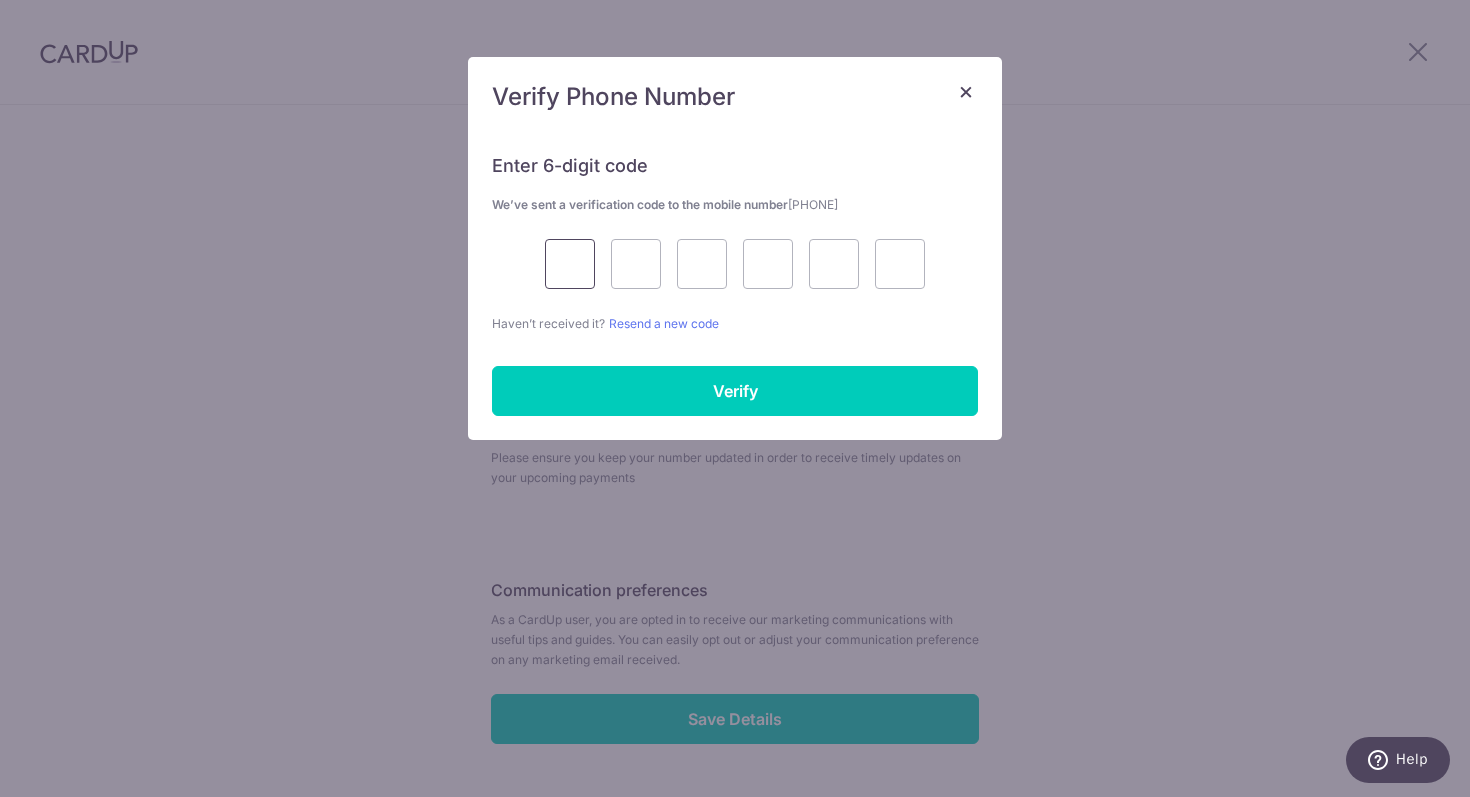 click at bounding box center (570, 264) 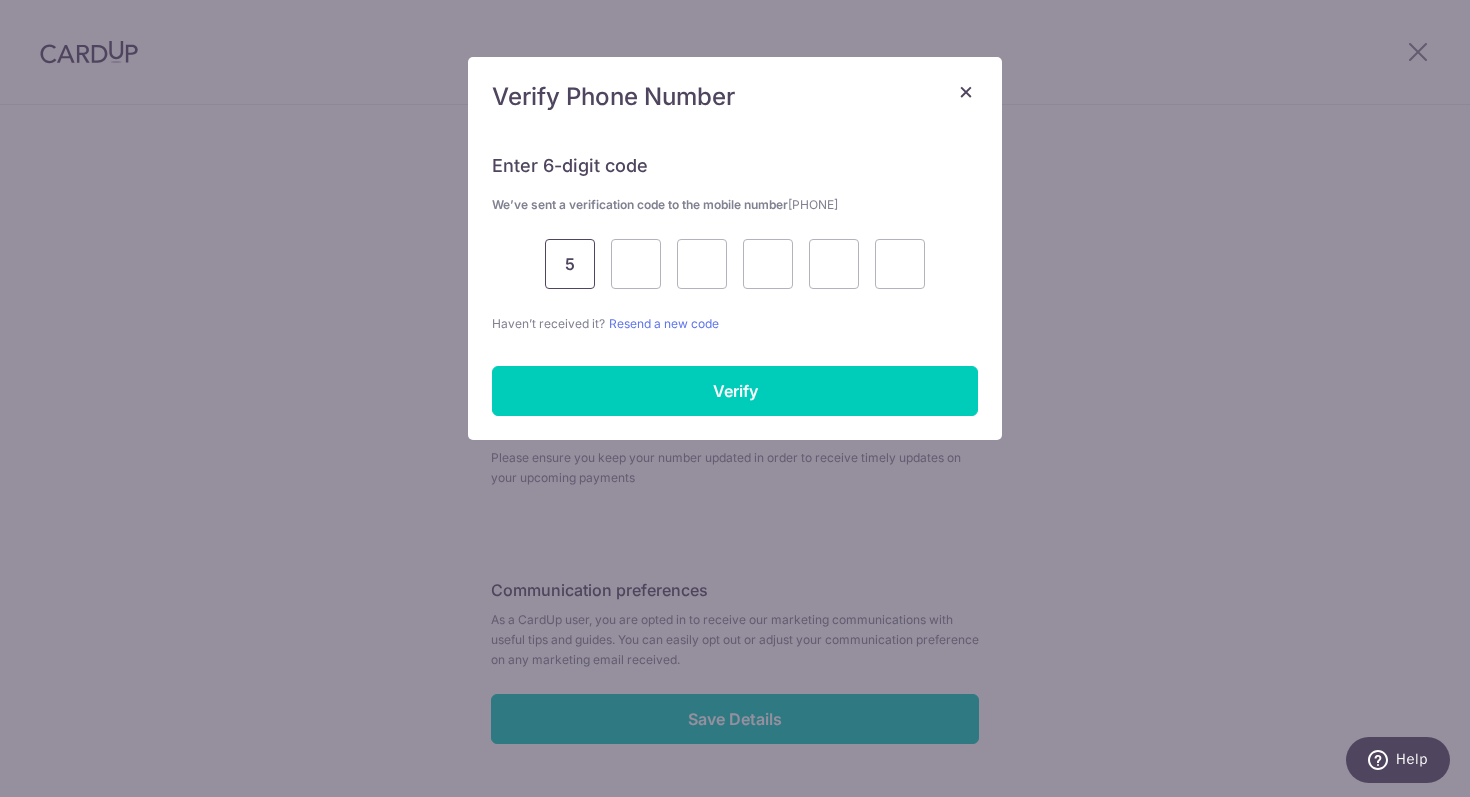 type on "5" 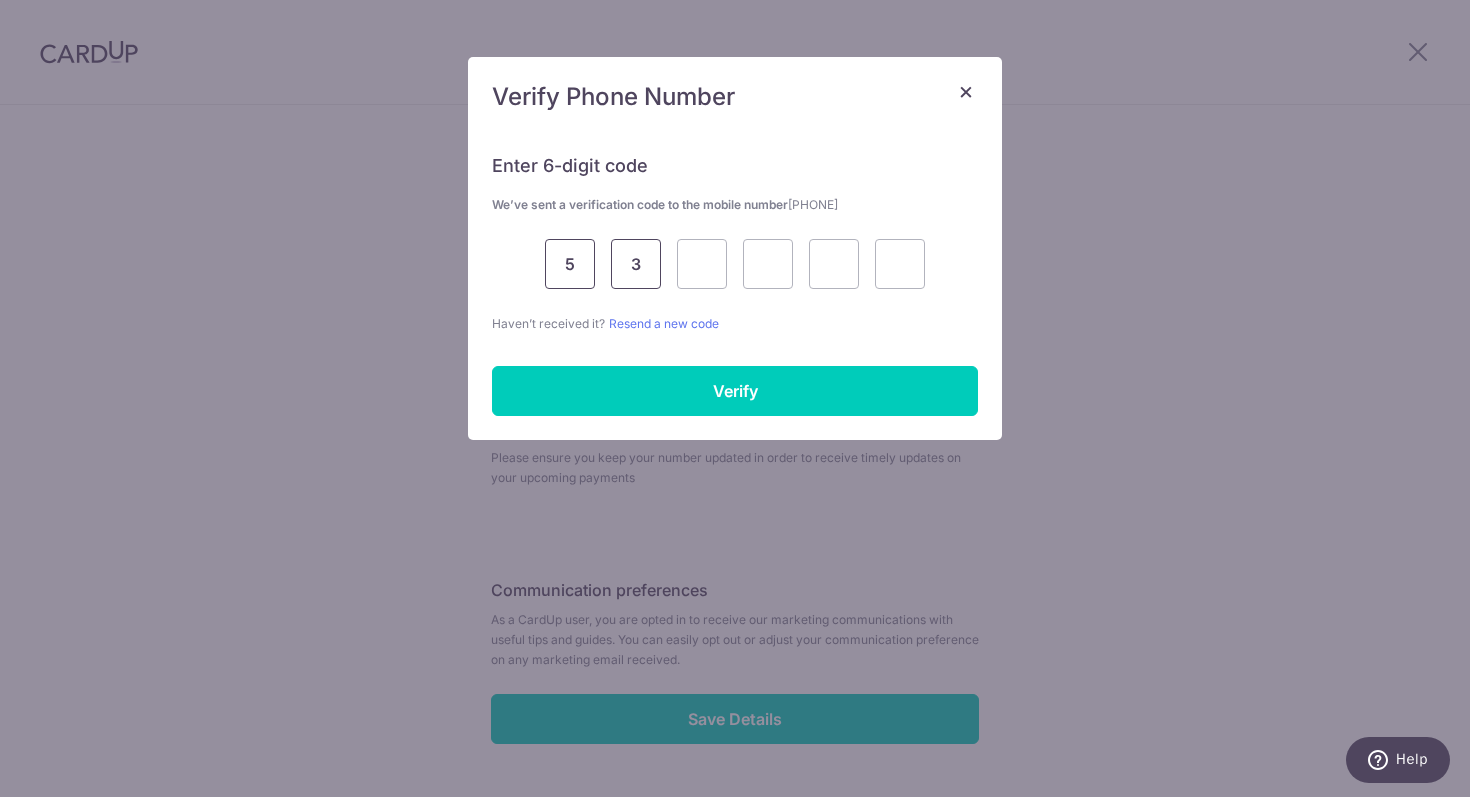 type on "3" 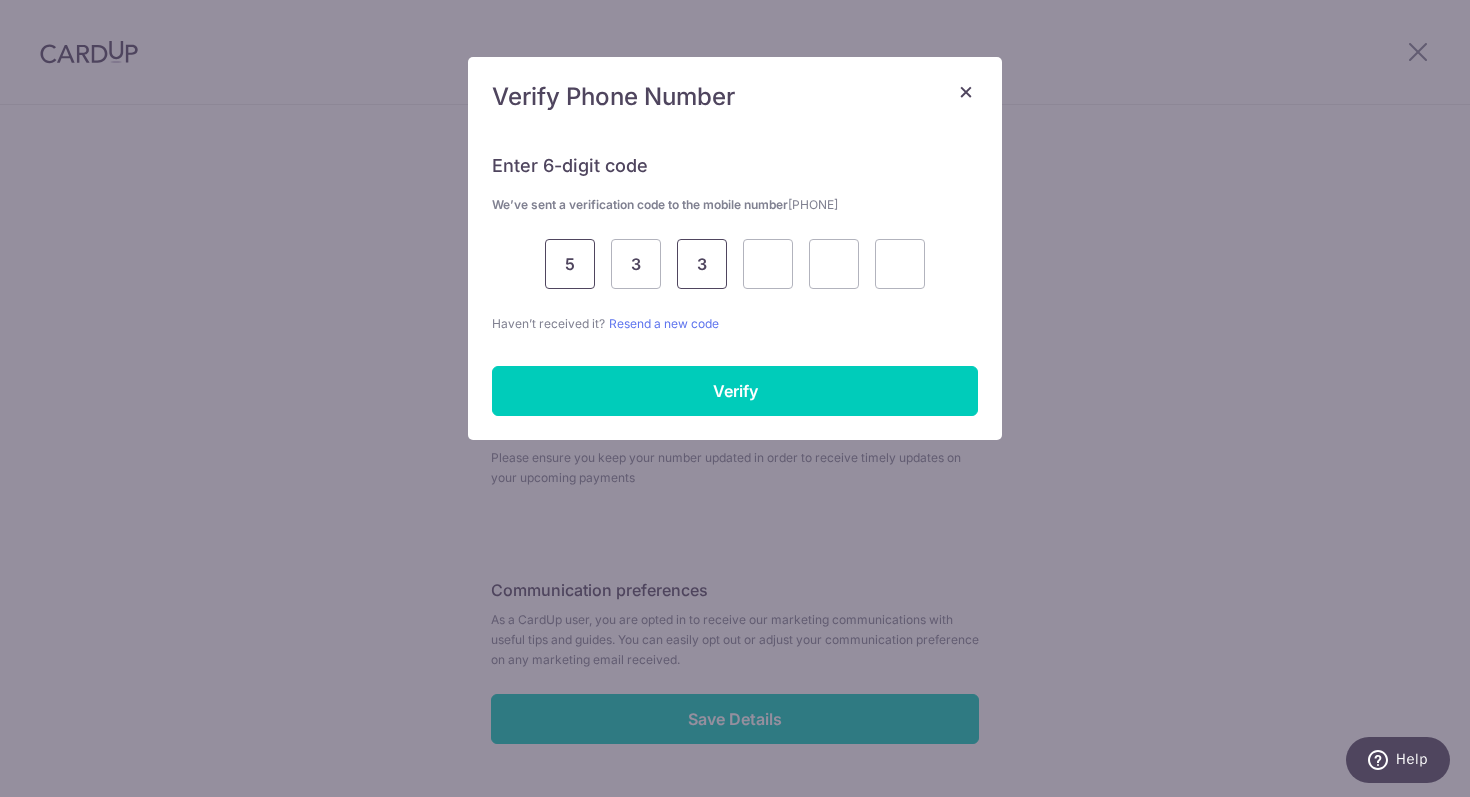 type on "3" 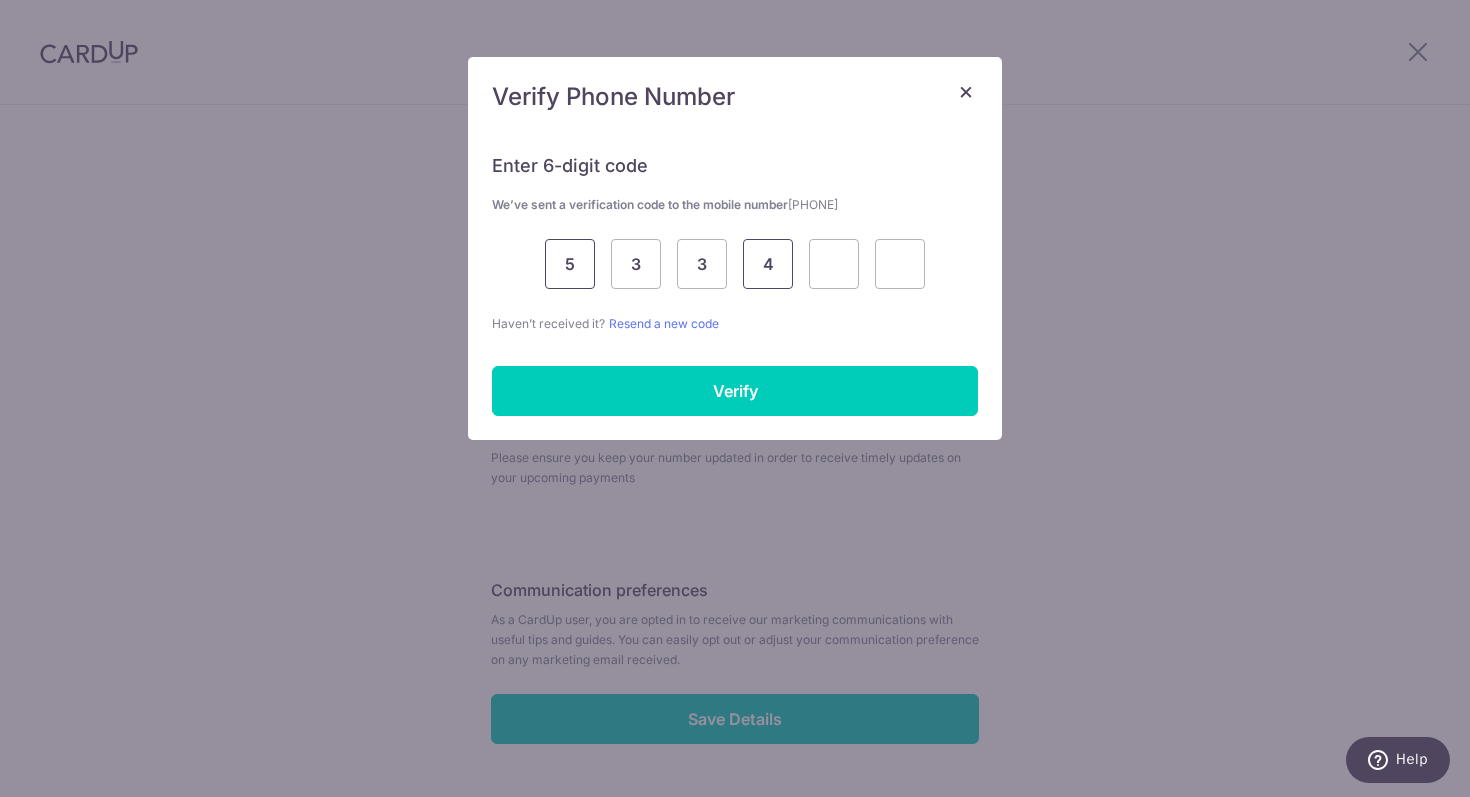type on "4" 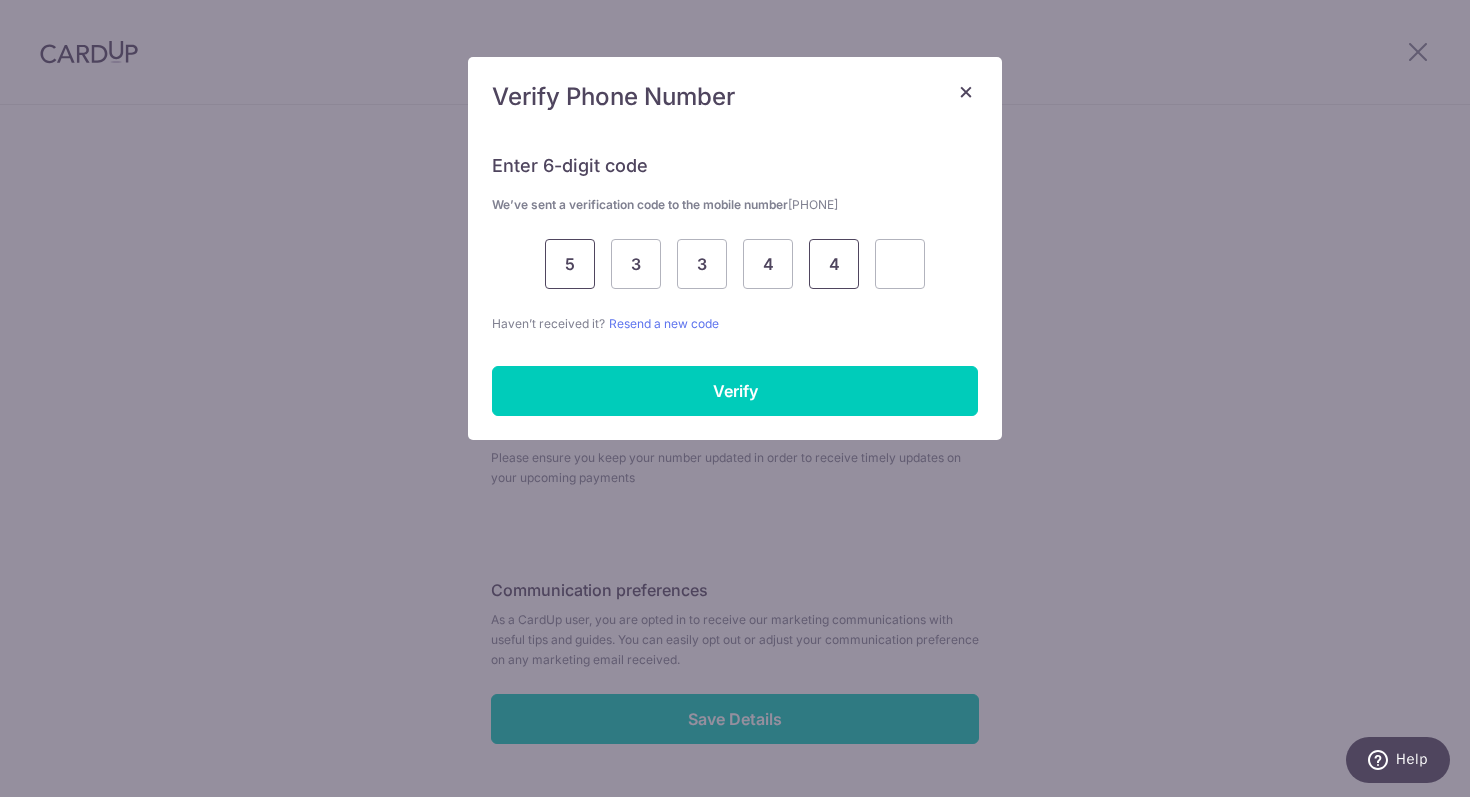 type on "4" 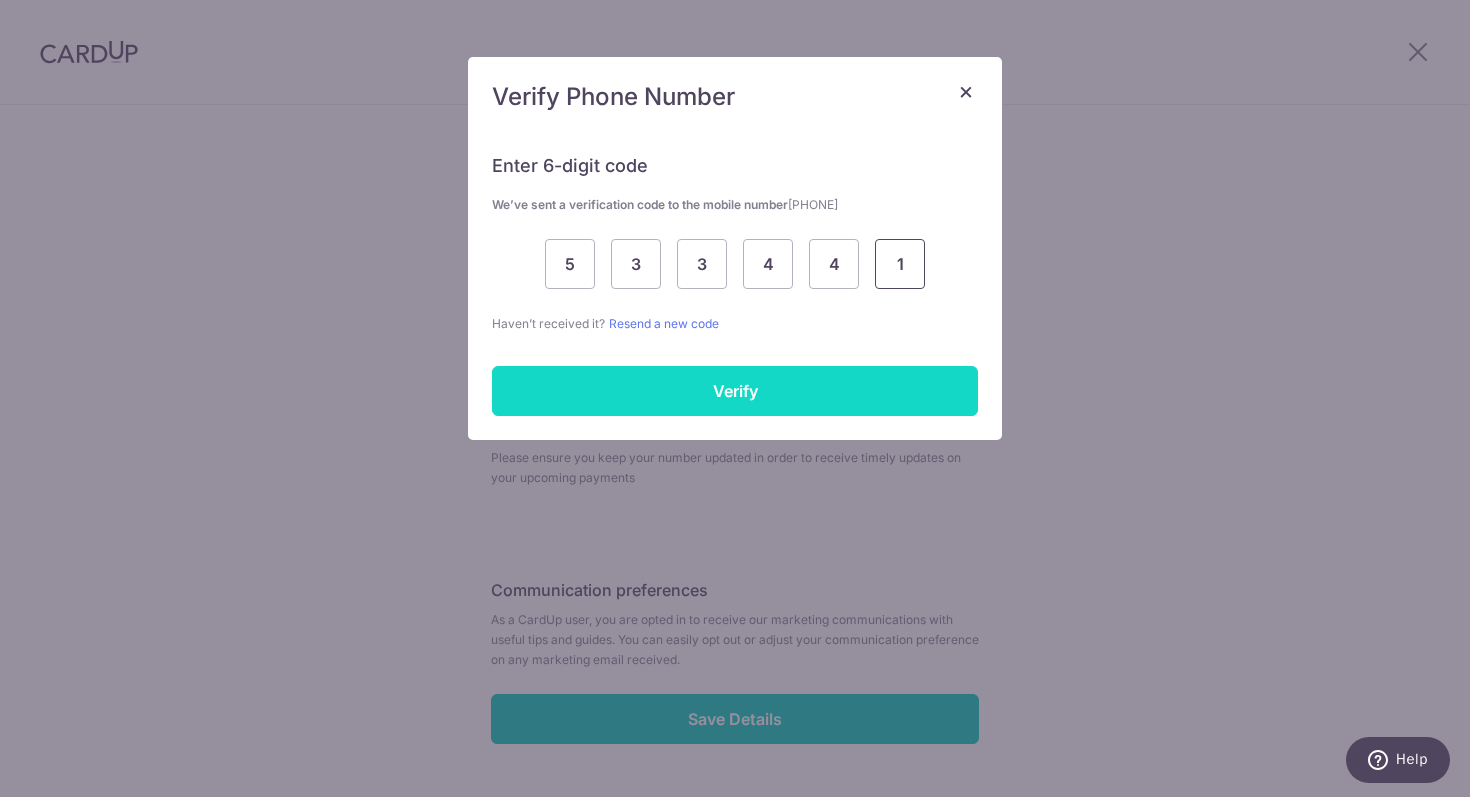 type on "1" 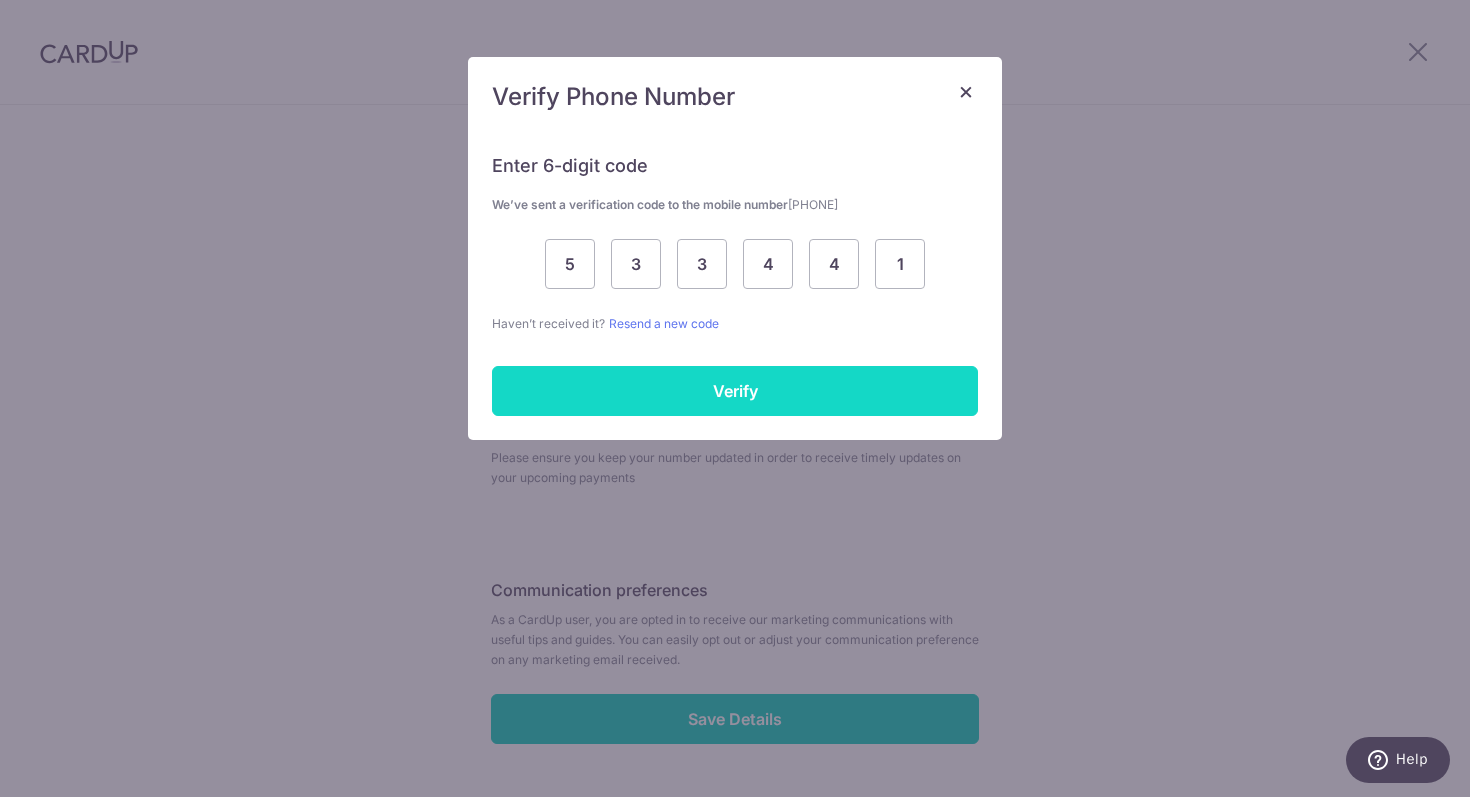 click on "Verify" at bounding box center (735, 391) 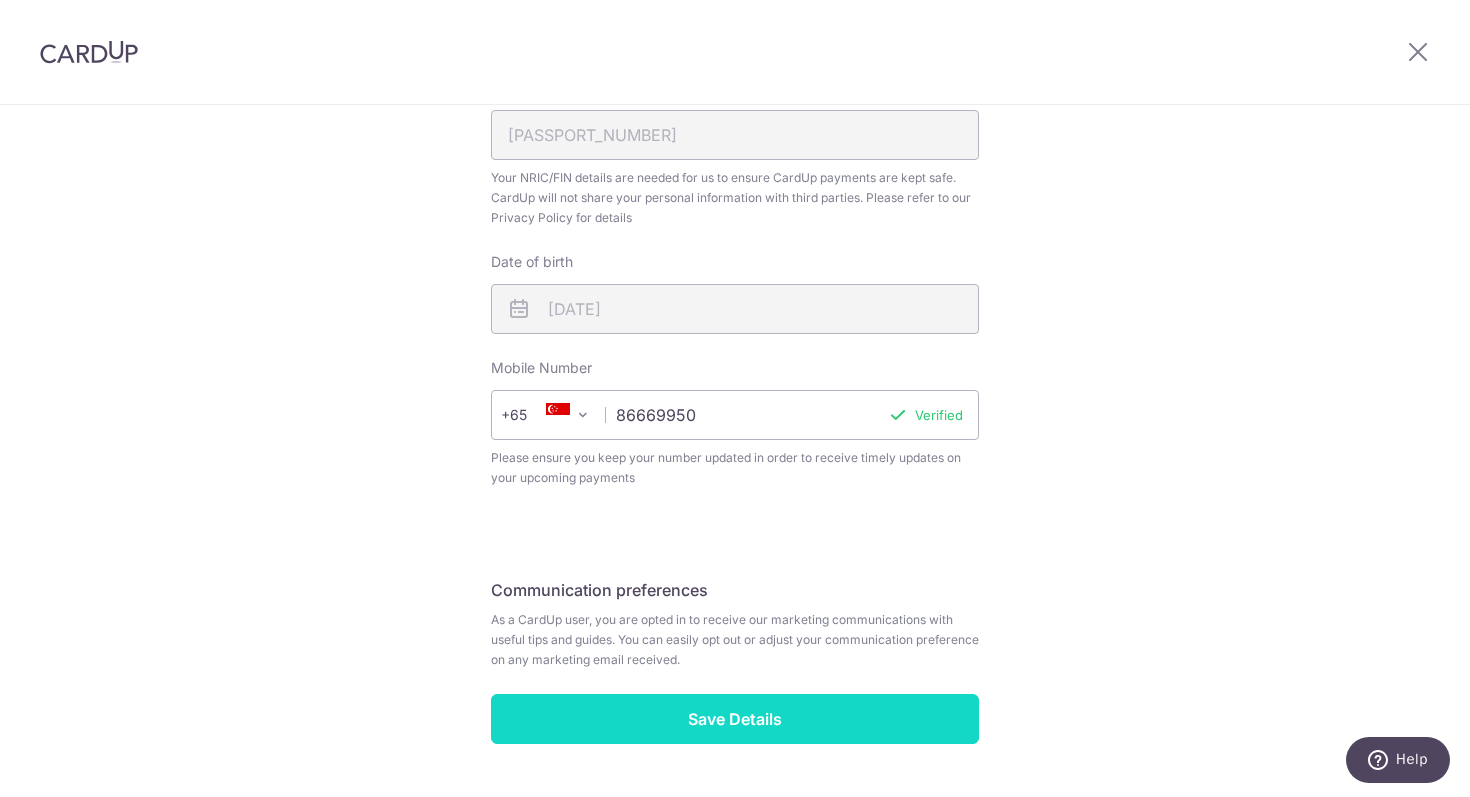 click on "Save Details" at bounding box center [735, 719] 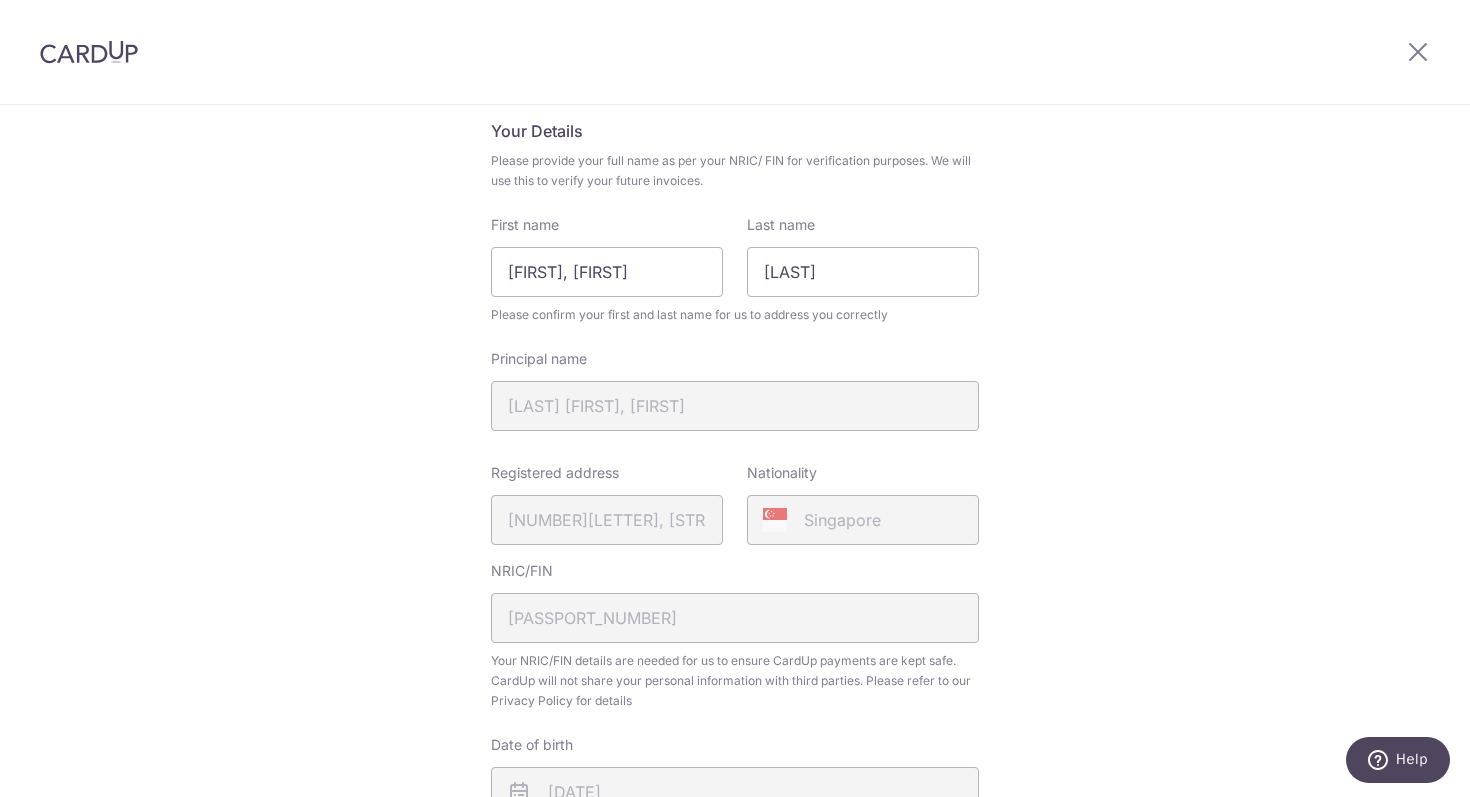 scroll, scrollTop: 0, scrollLeft: 0, axis: both 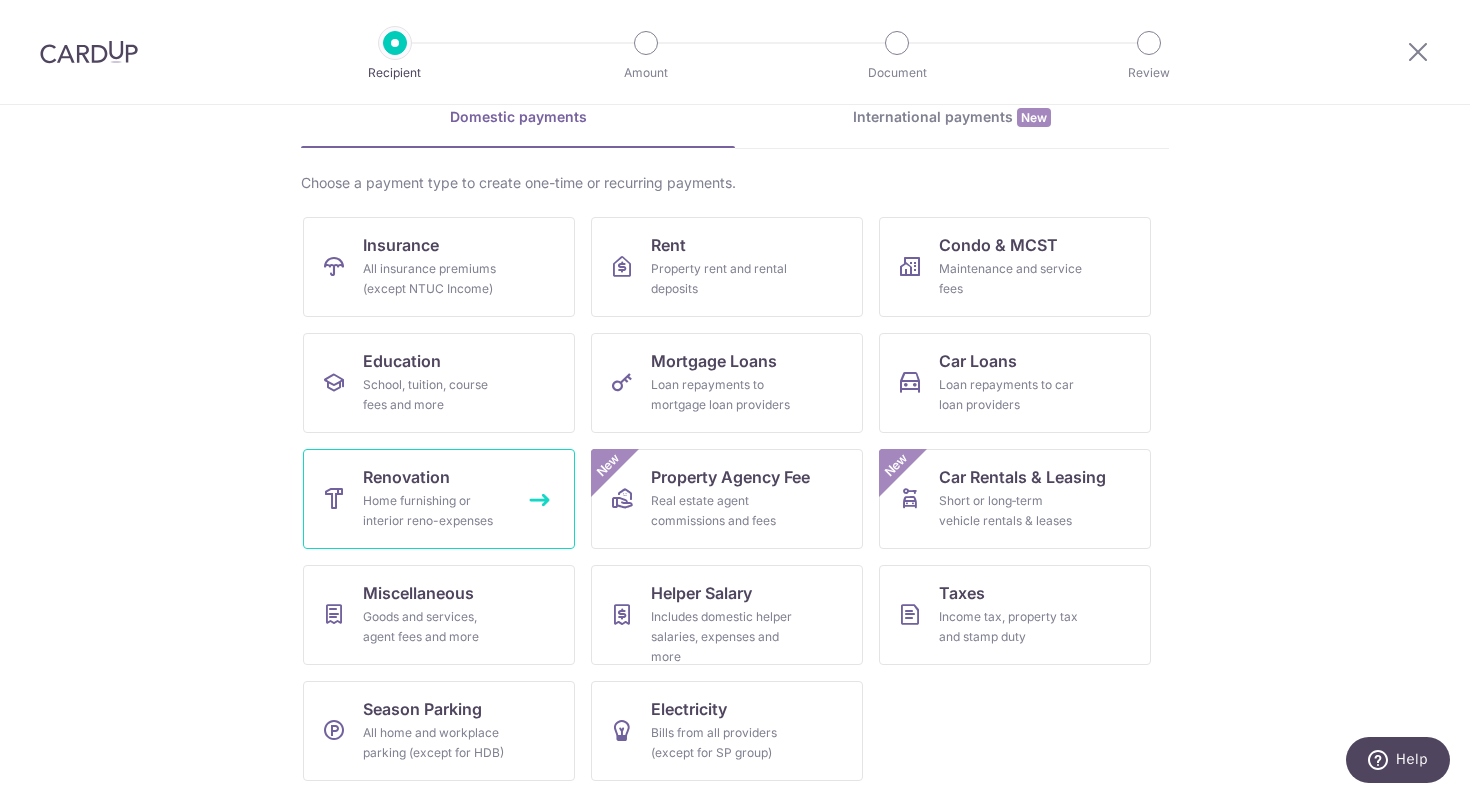 click on "Home furnishing or interior reno-expenses" at bounding box center (435, 511) 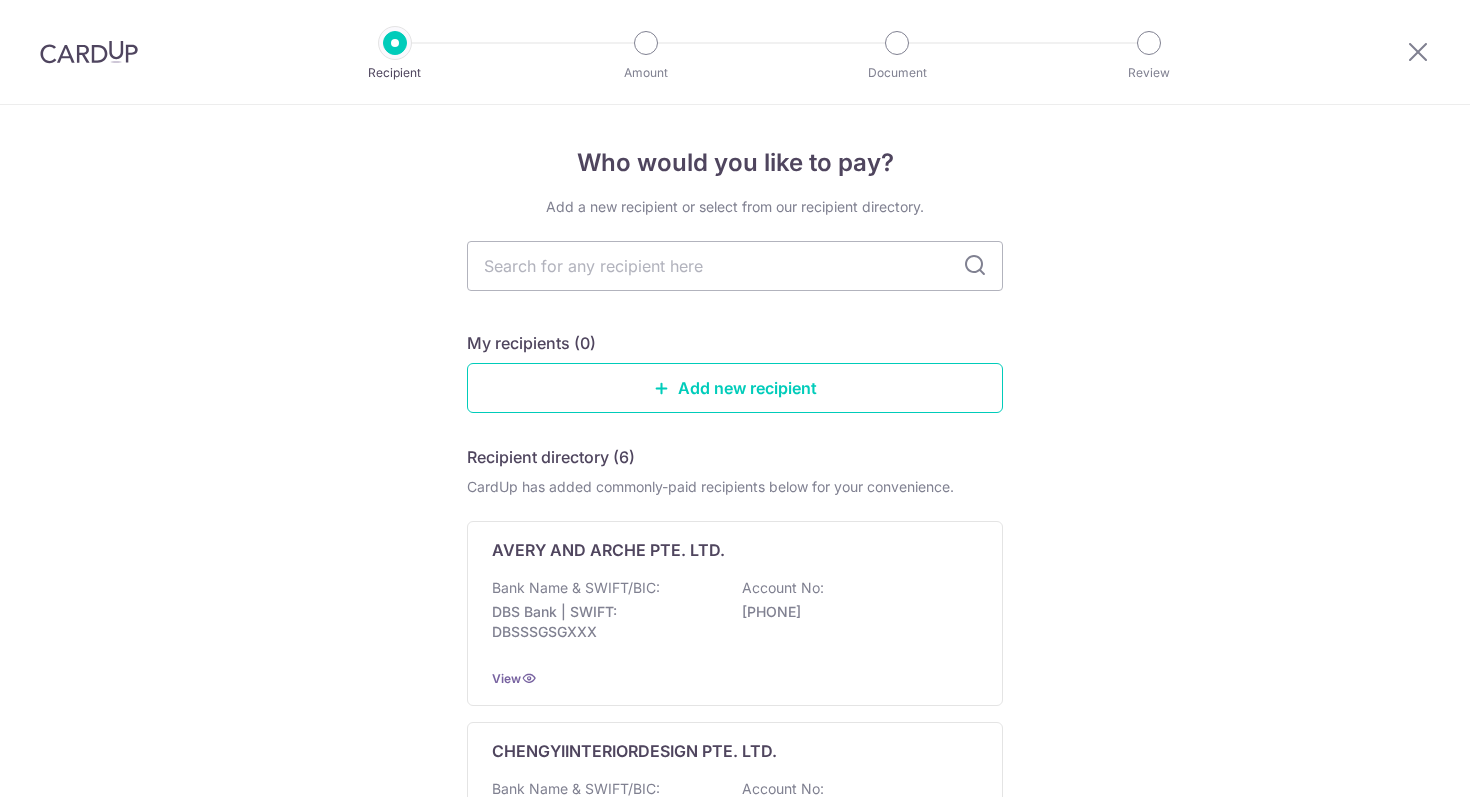 scroll, scrollTop: 0, scrollLeft: 0, axis: both 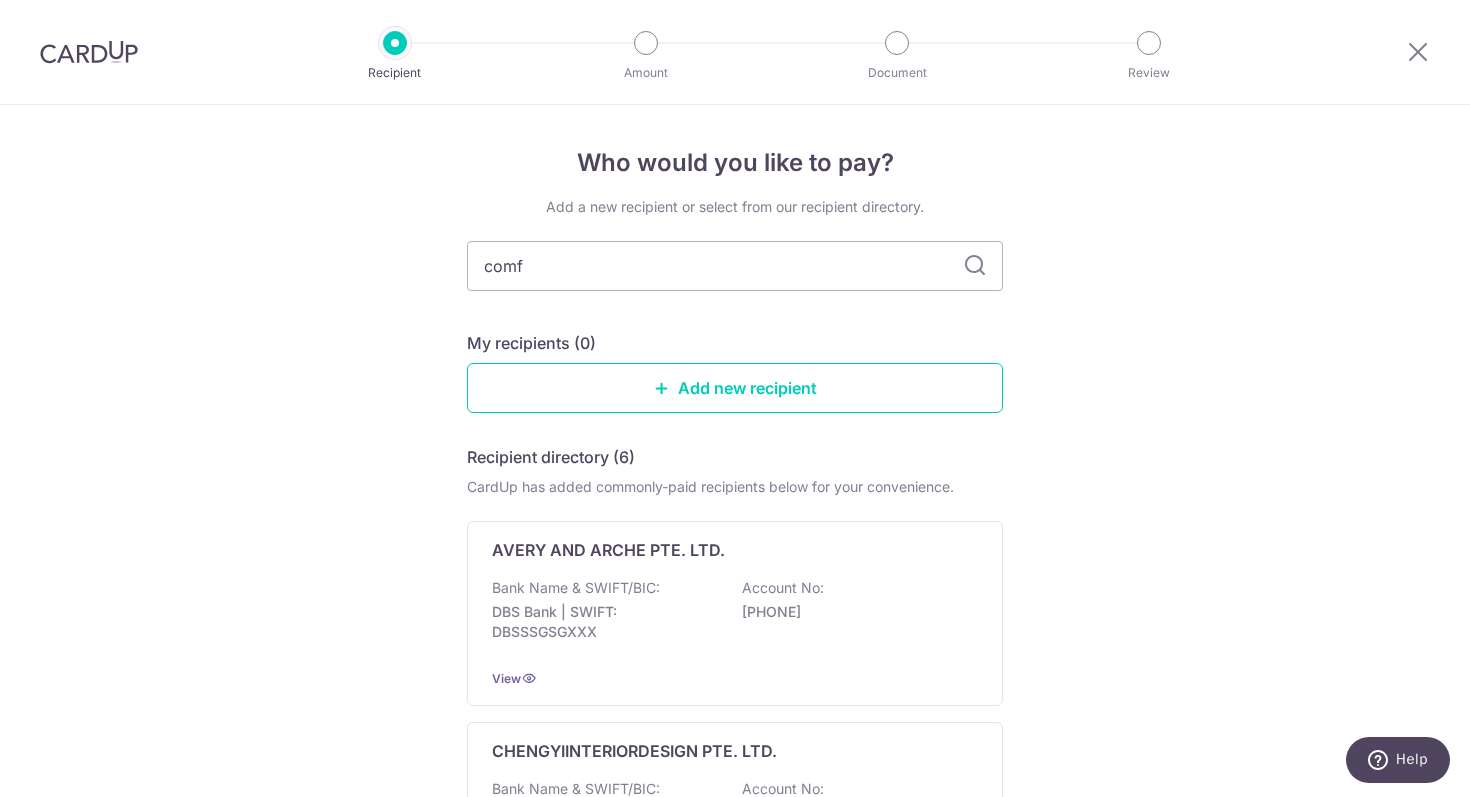 type on "comfo" 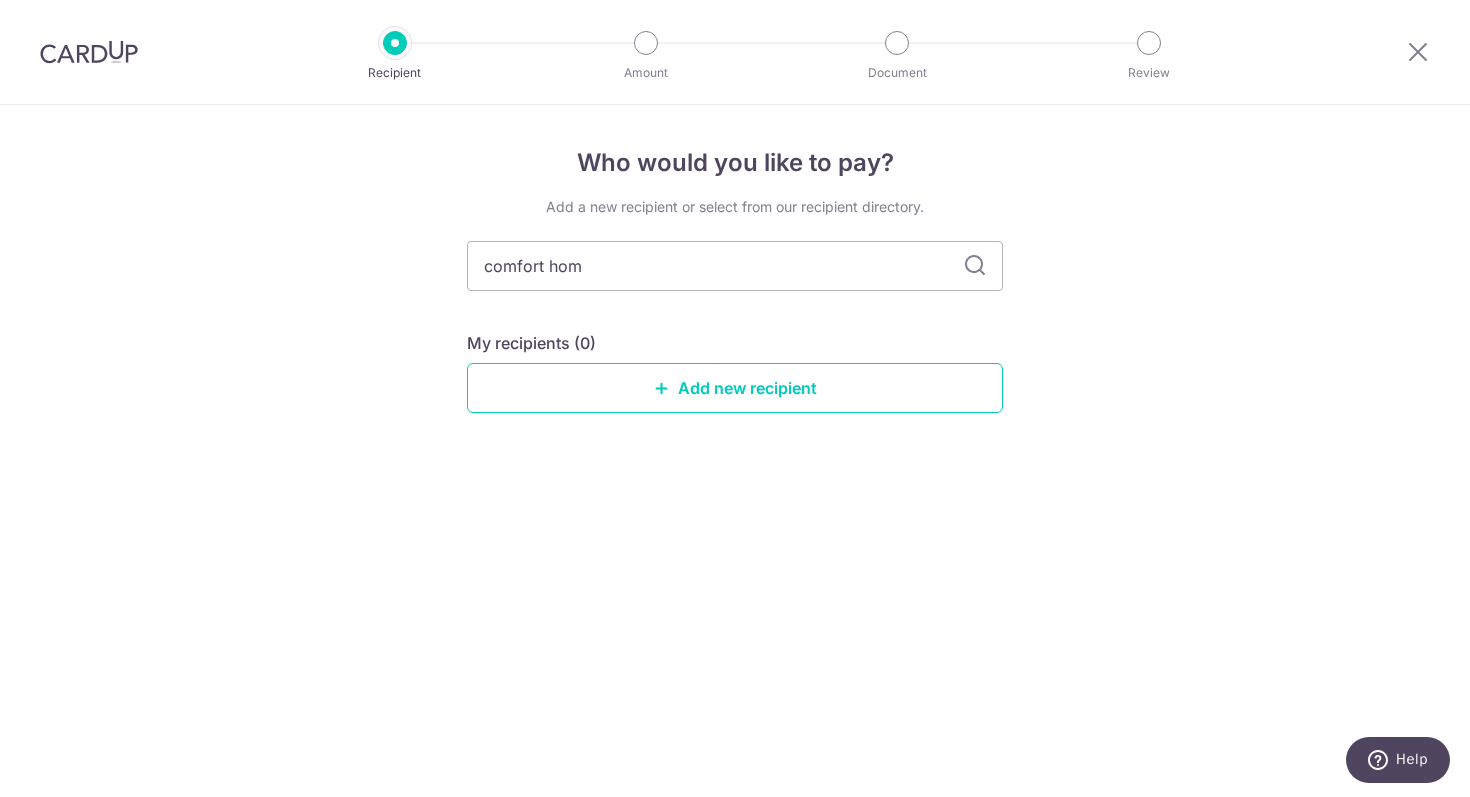type on "comfort home" 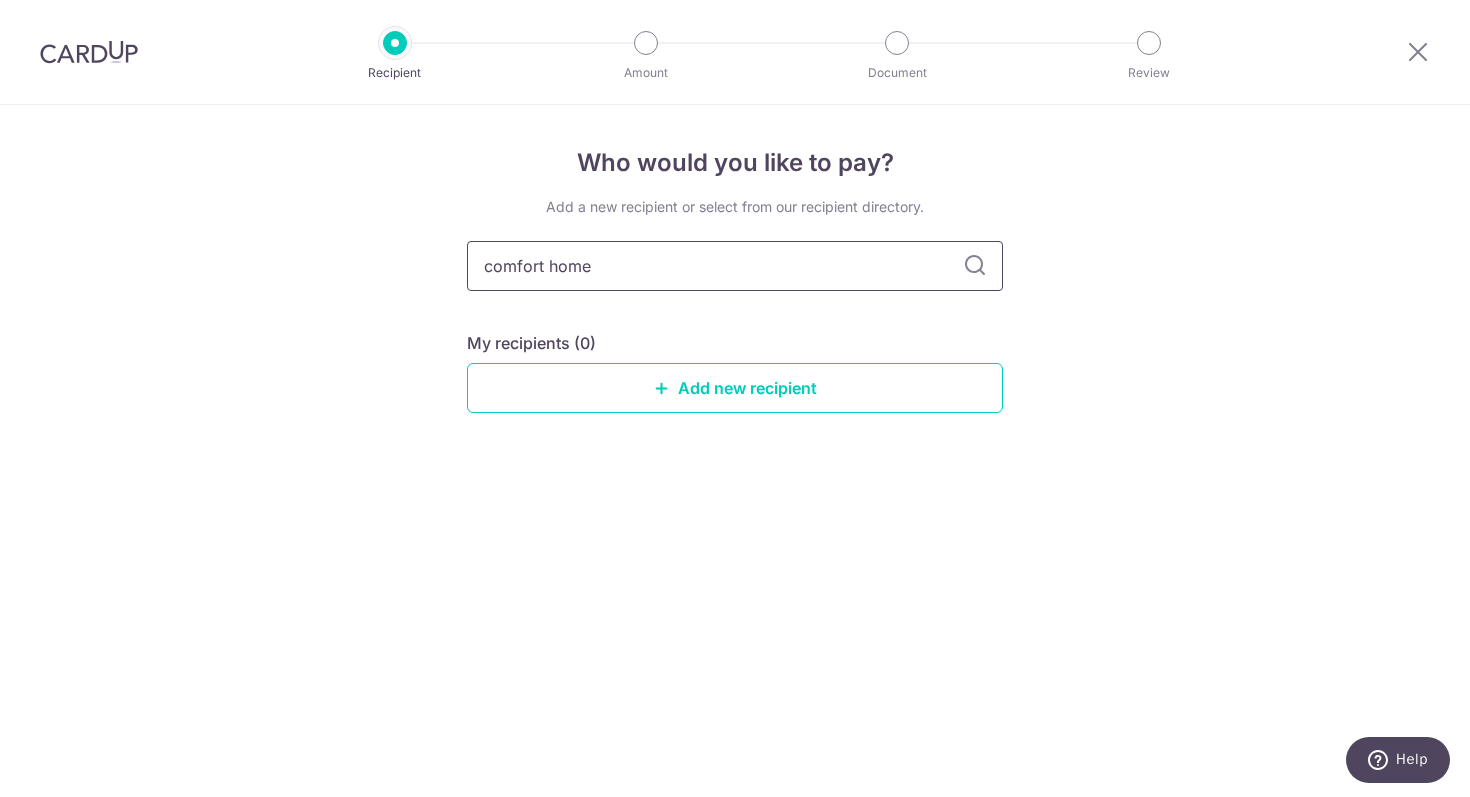 click on "comfort home" at bounding box center (735, 266) 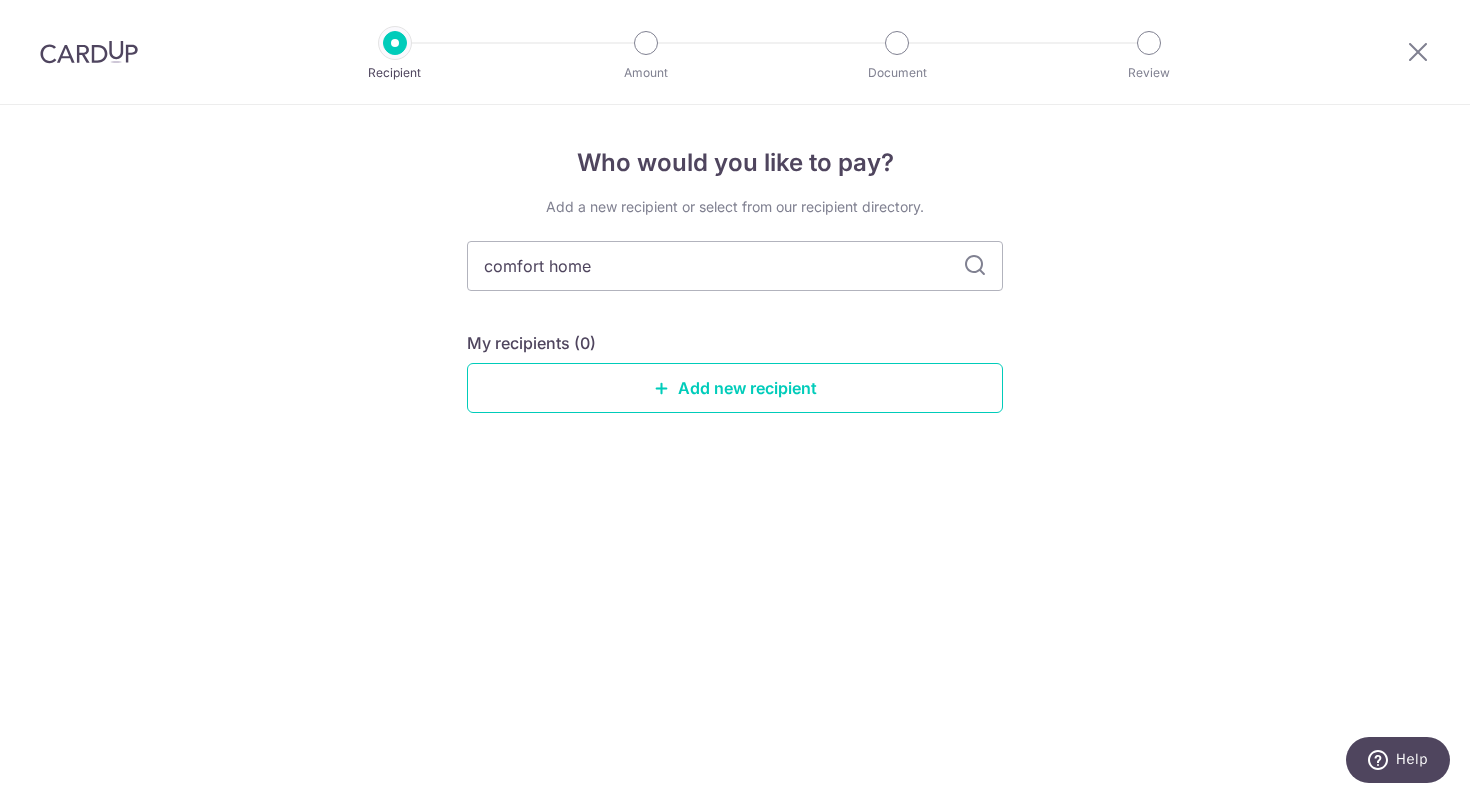 click at bounding box center [975, 266] 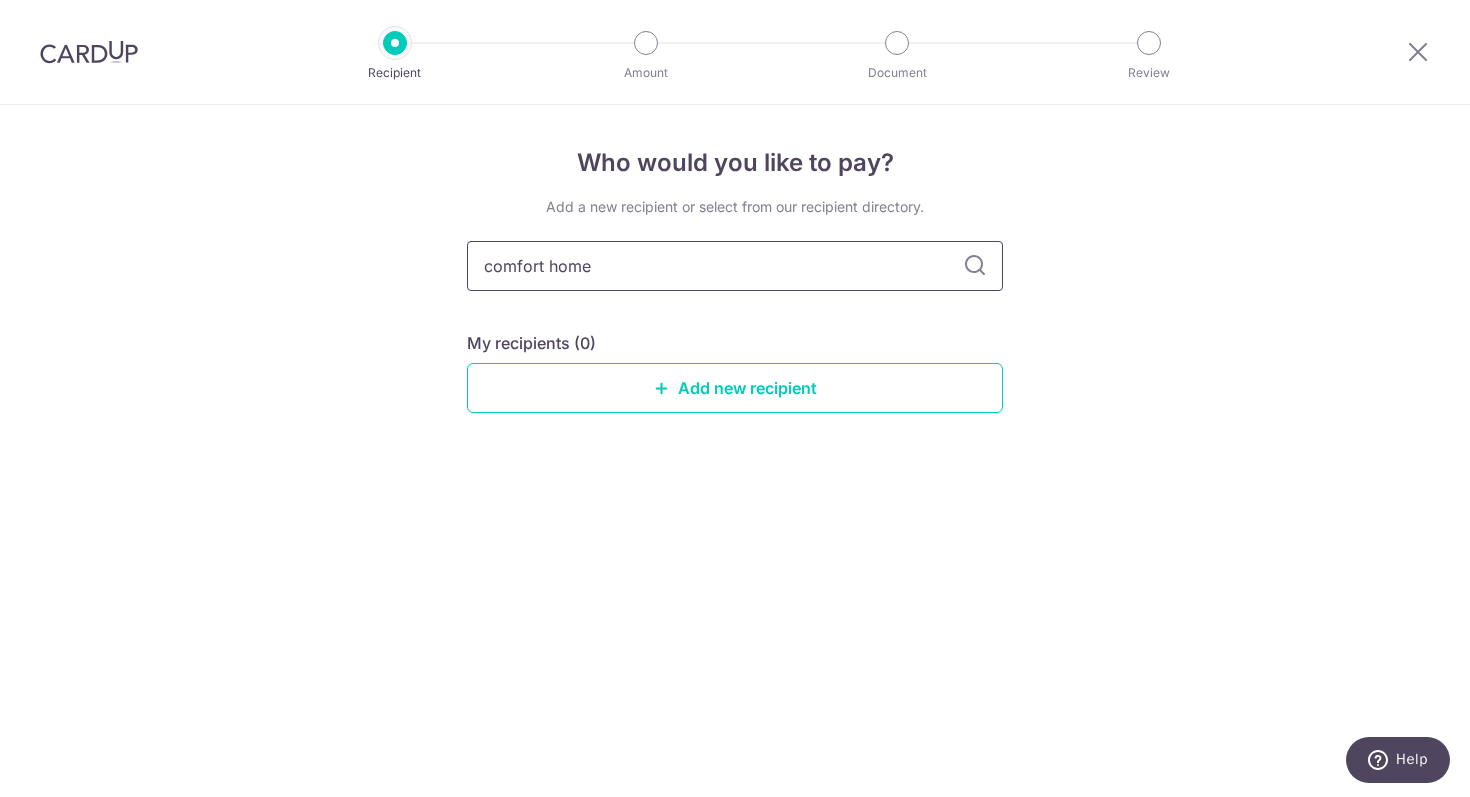 click on "comfort home" at bounding box center (735, 266) 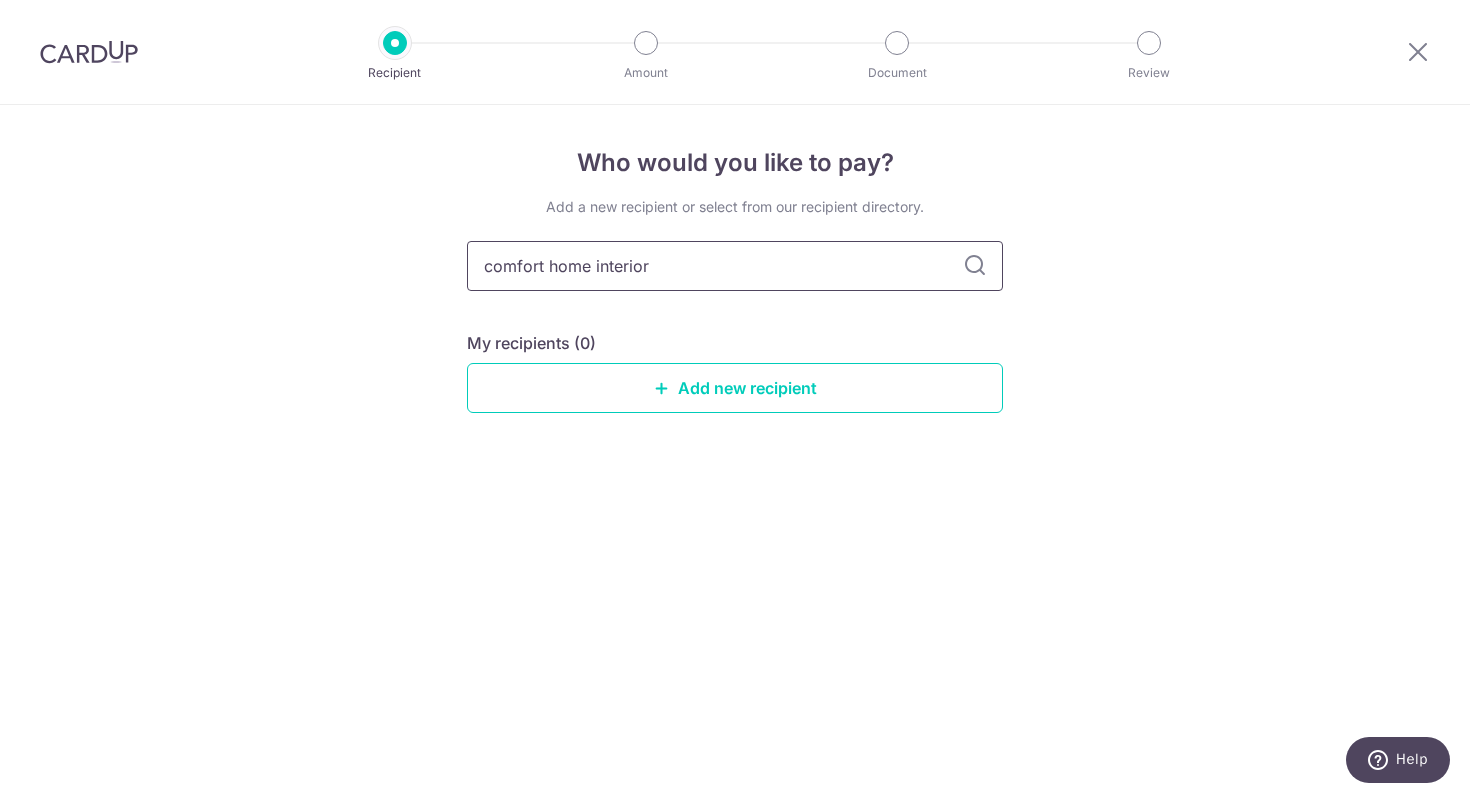 type on "comfort home interior" 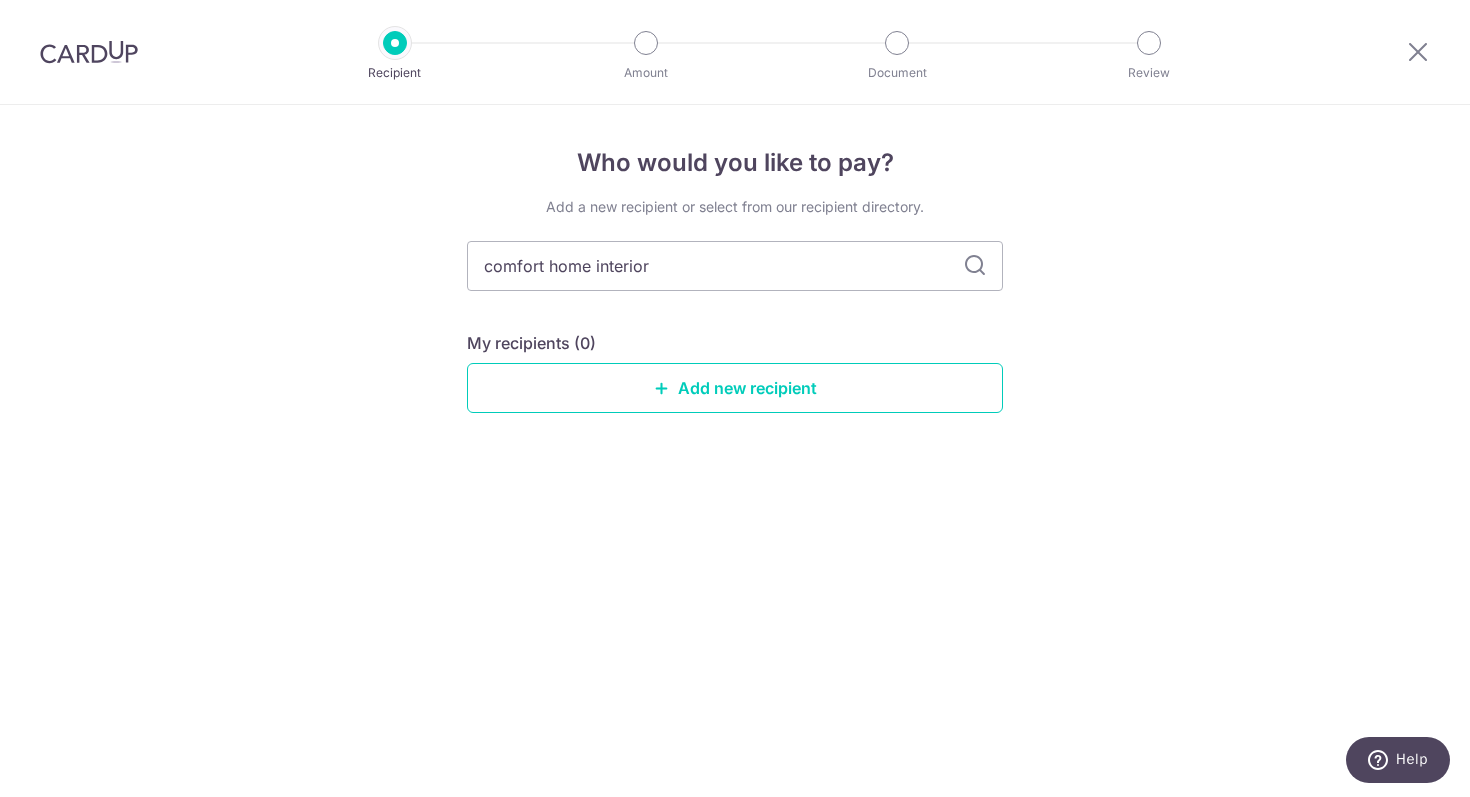 click on "Who would you like to pay?
Add a new recipient or select from our recipient directory.
comfort home interior
My recipients (0)
Add new recipient" at bounding box center [735, 451] 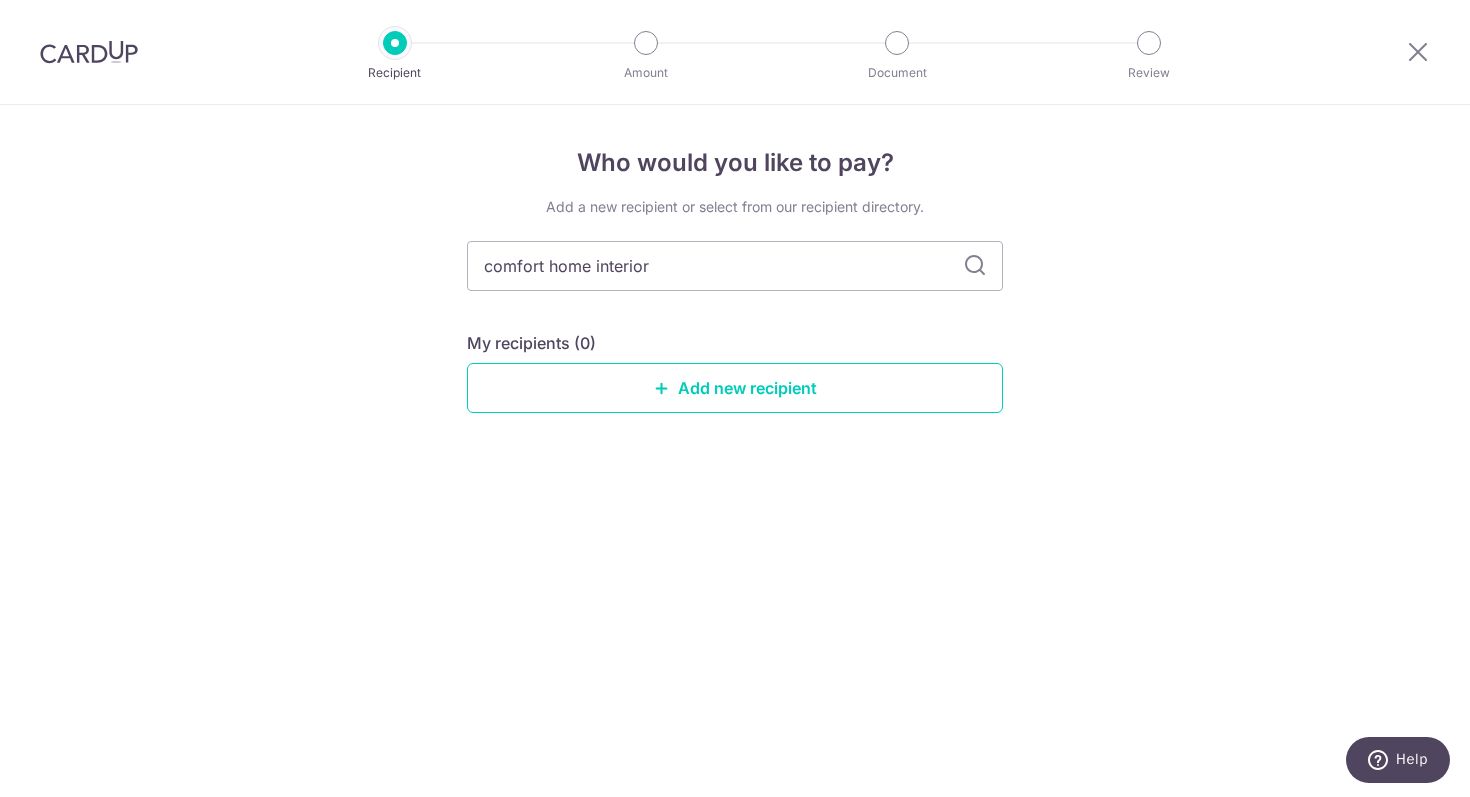 click at bounding box center (975, 266) 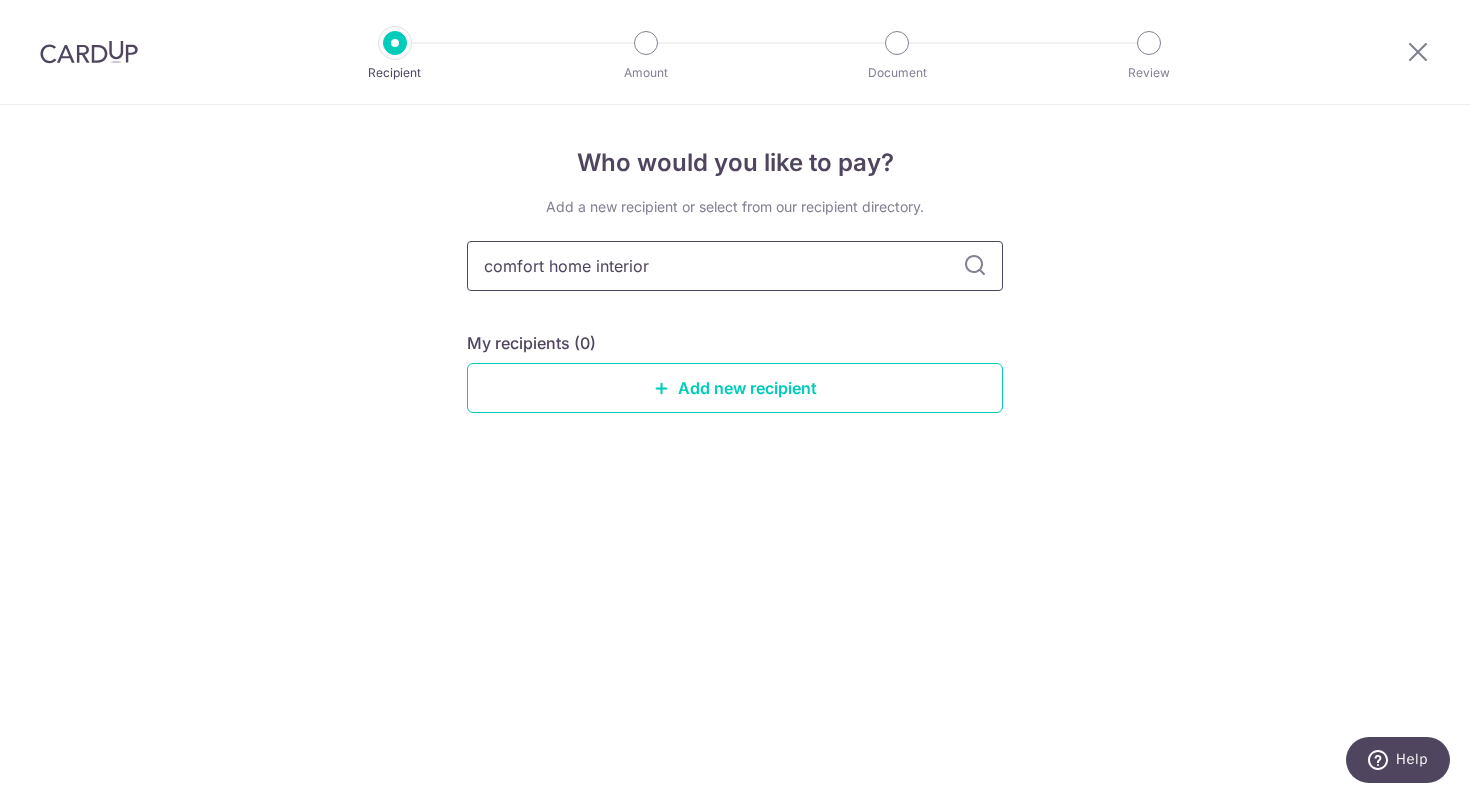 click on "comfort home interior" at bounding box center [735, 266] 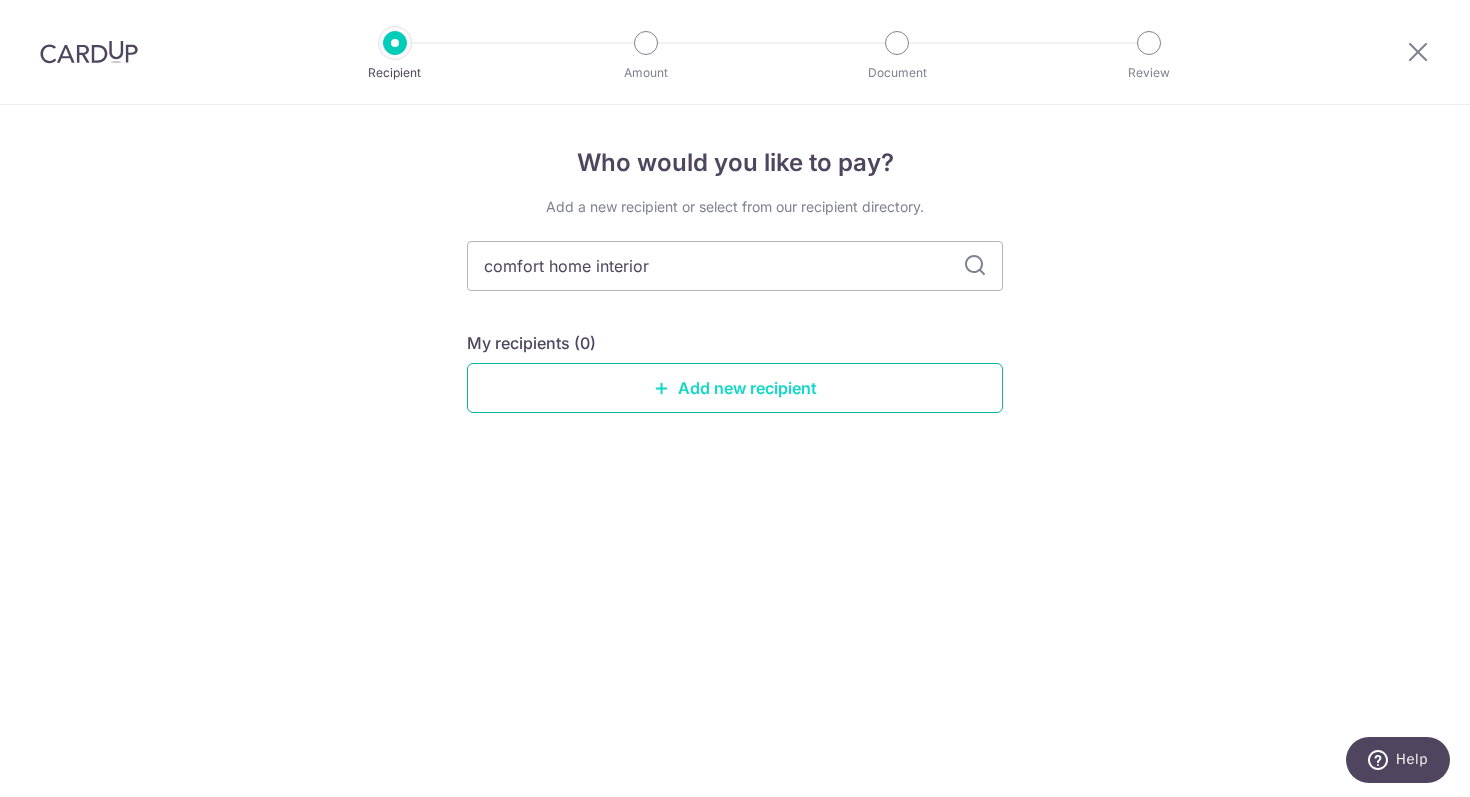 click on "Add new recipient" at bounding box center [735, 388] 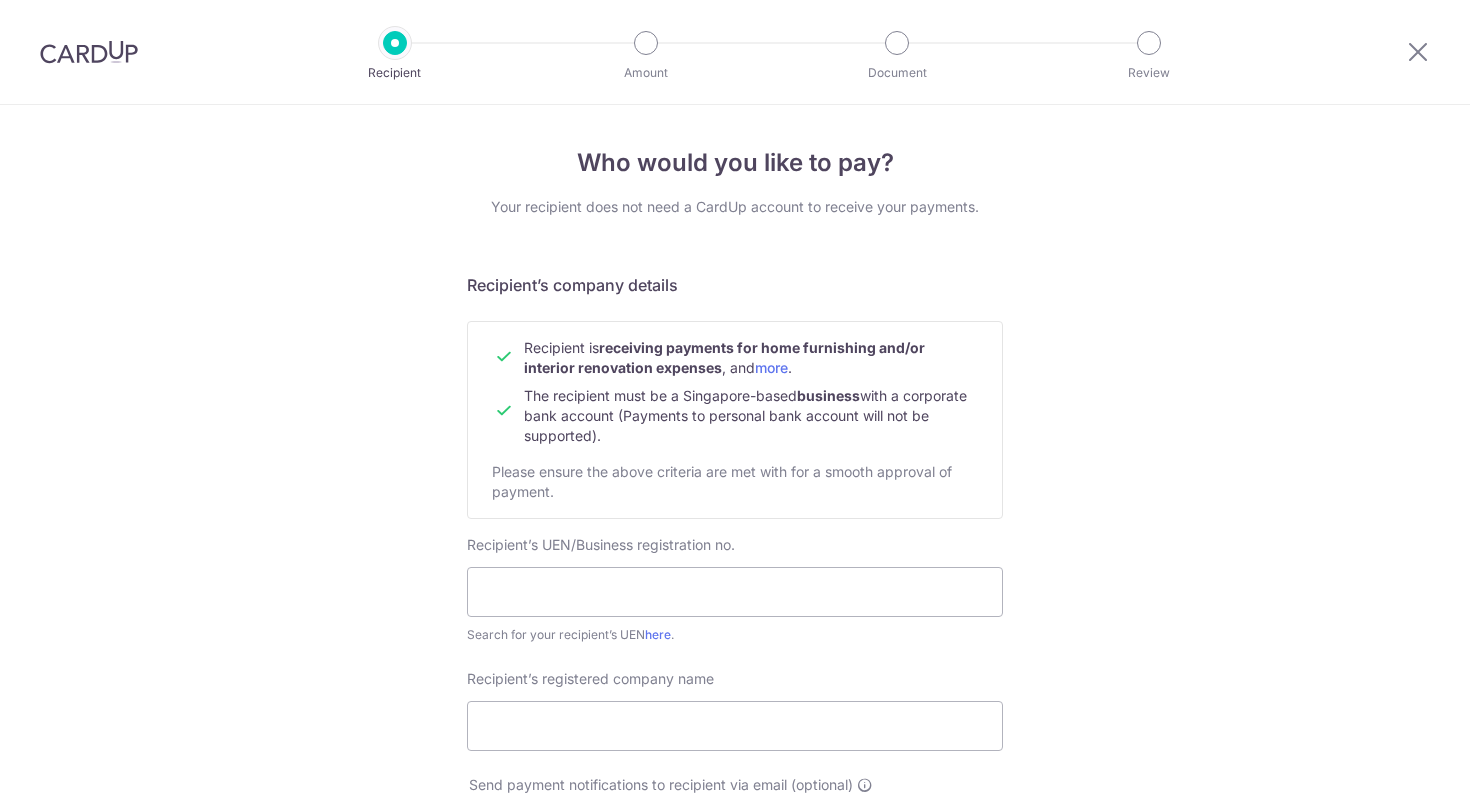 scroll, scrollTop: 0, scrollLeft: 0, axis: both 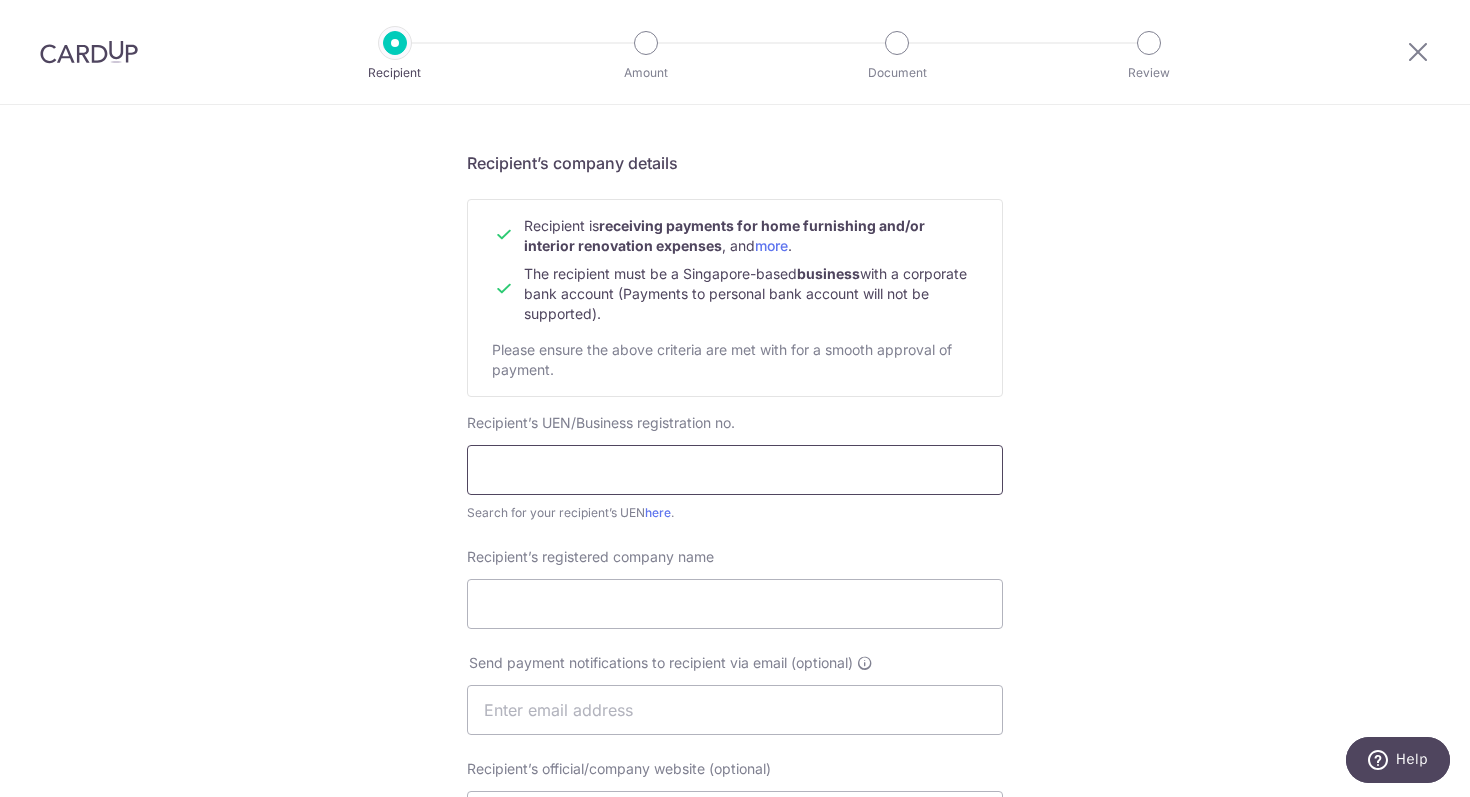 click at bounding box center (735, 470) 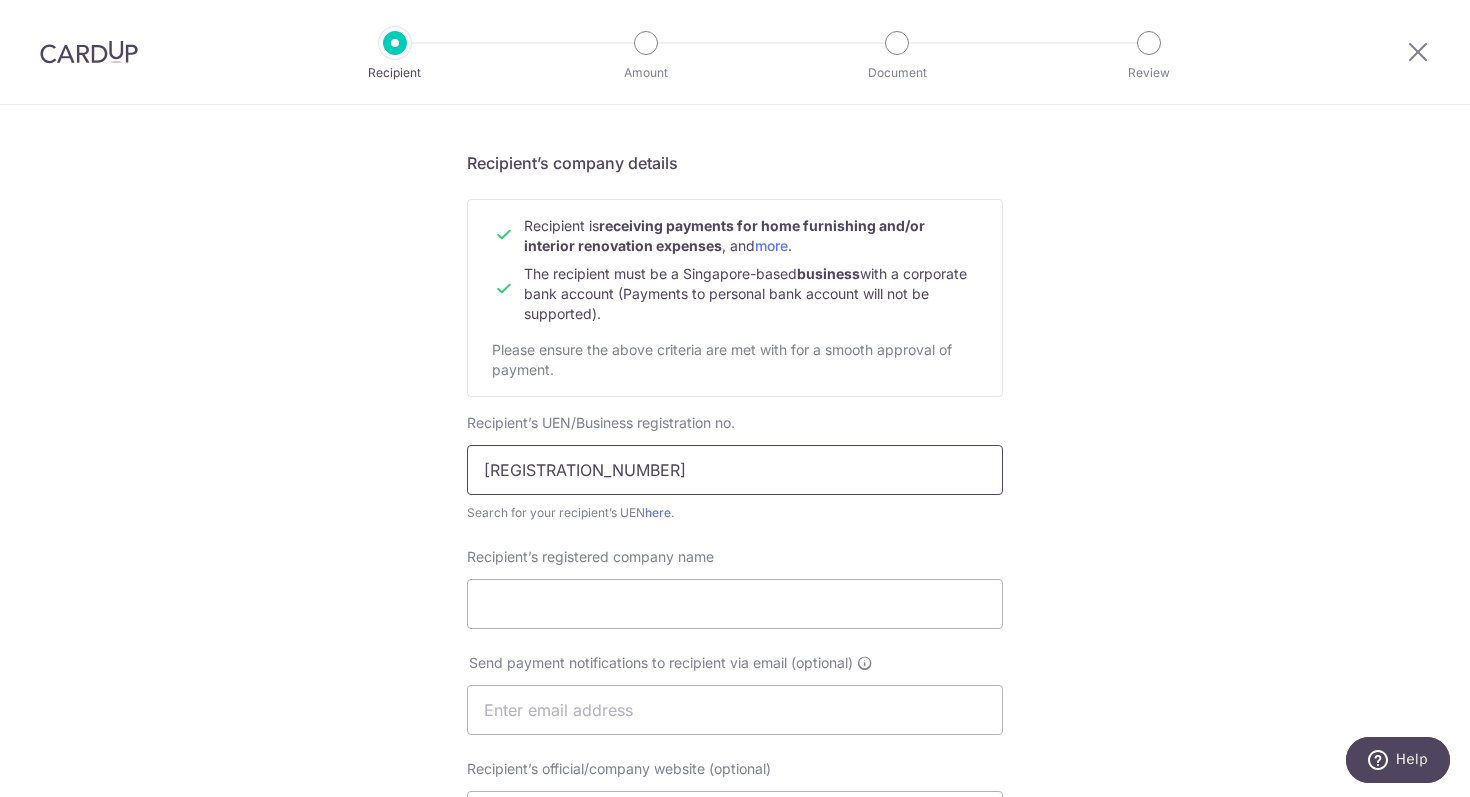 type on "[REGISTRATION_NUMBER]" 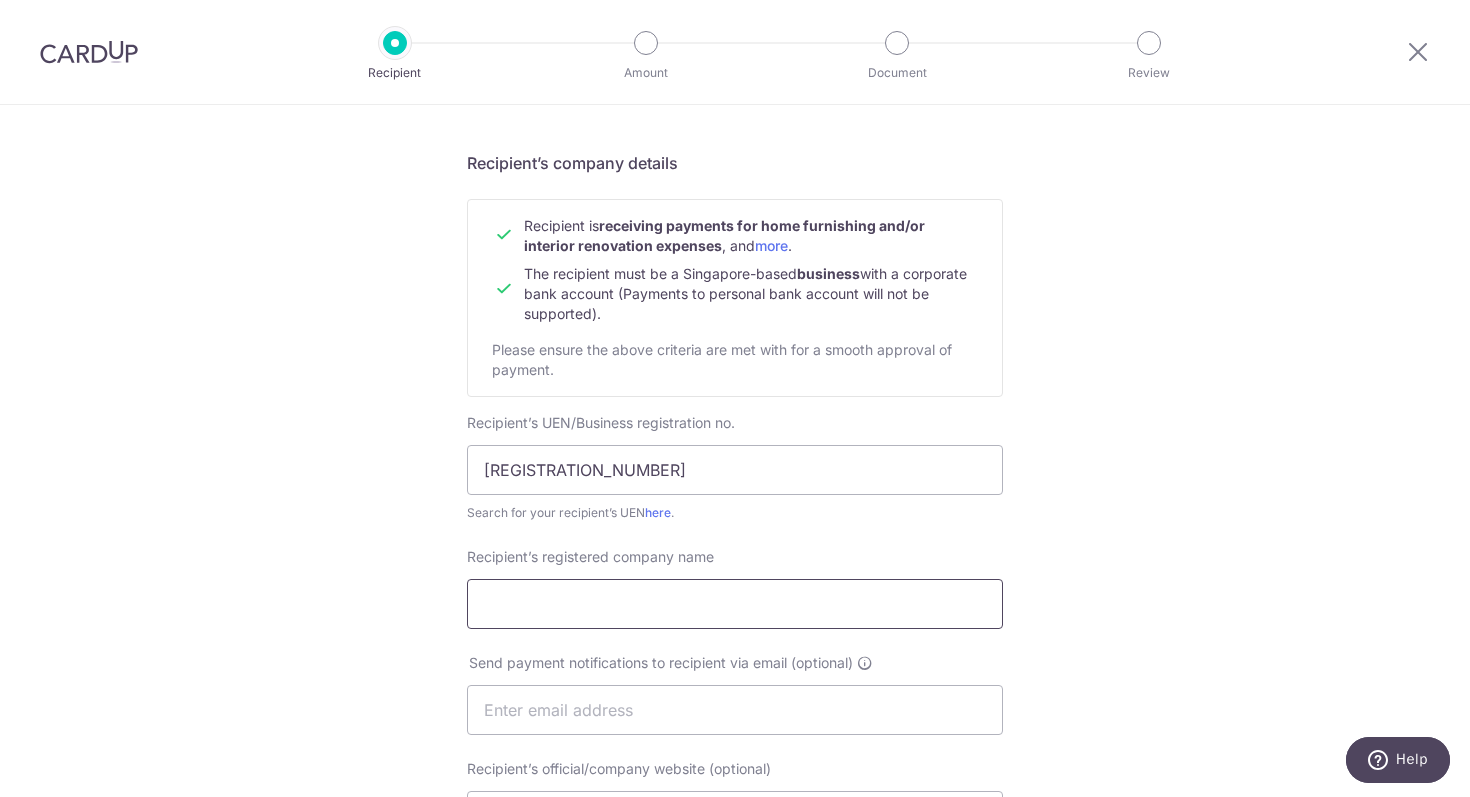 click on "Recipient’s registered company name" at bounding box center [735, 604] 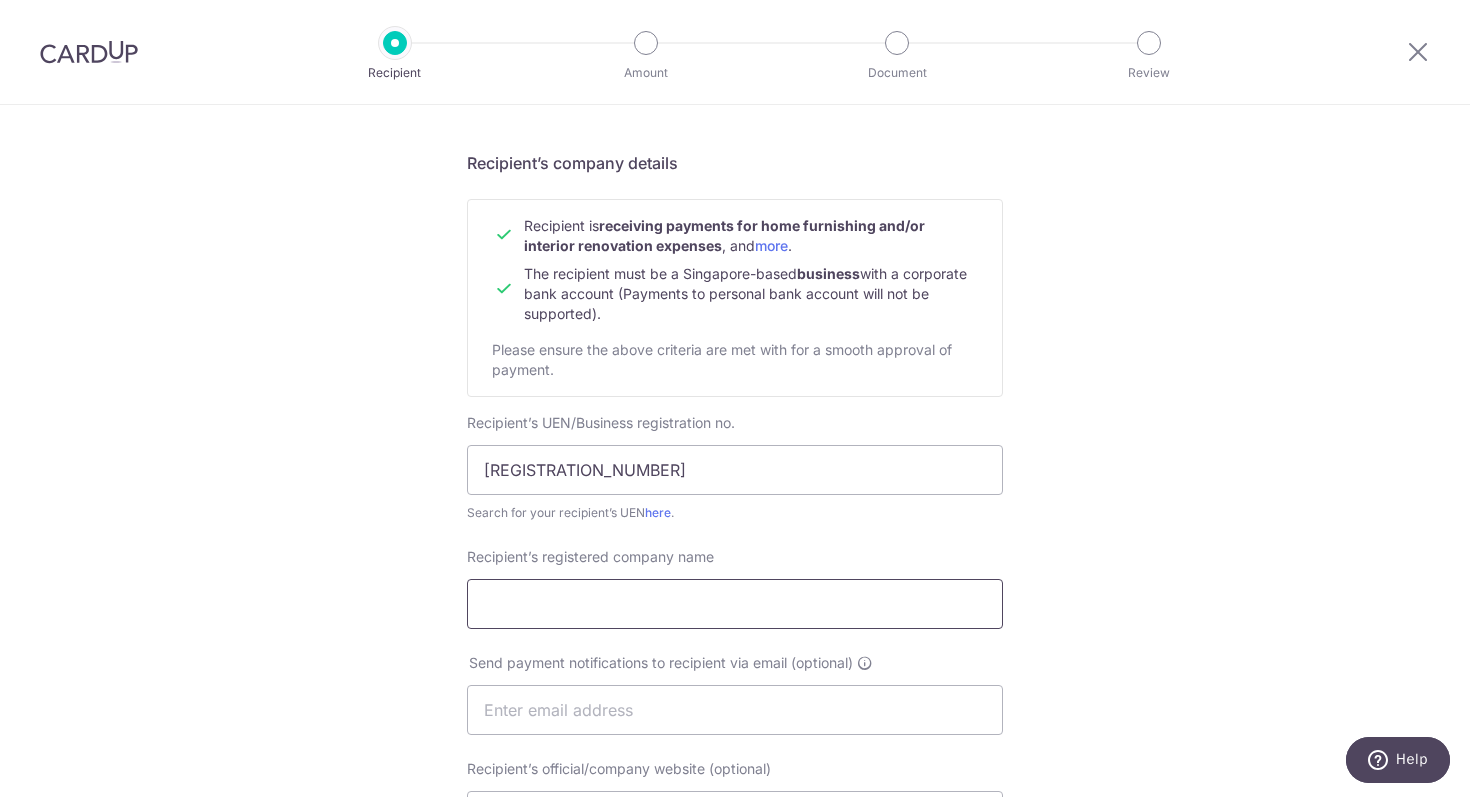 paste on "COMFORT HOME INTERIOR PTE. LTD." 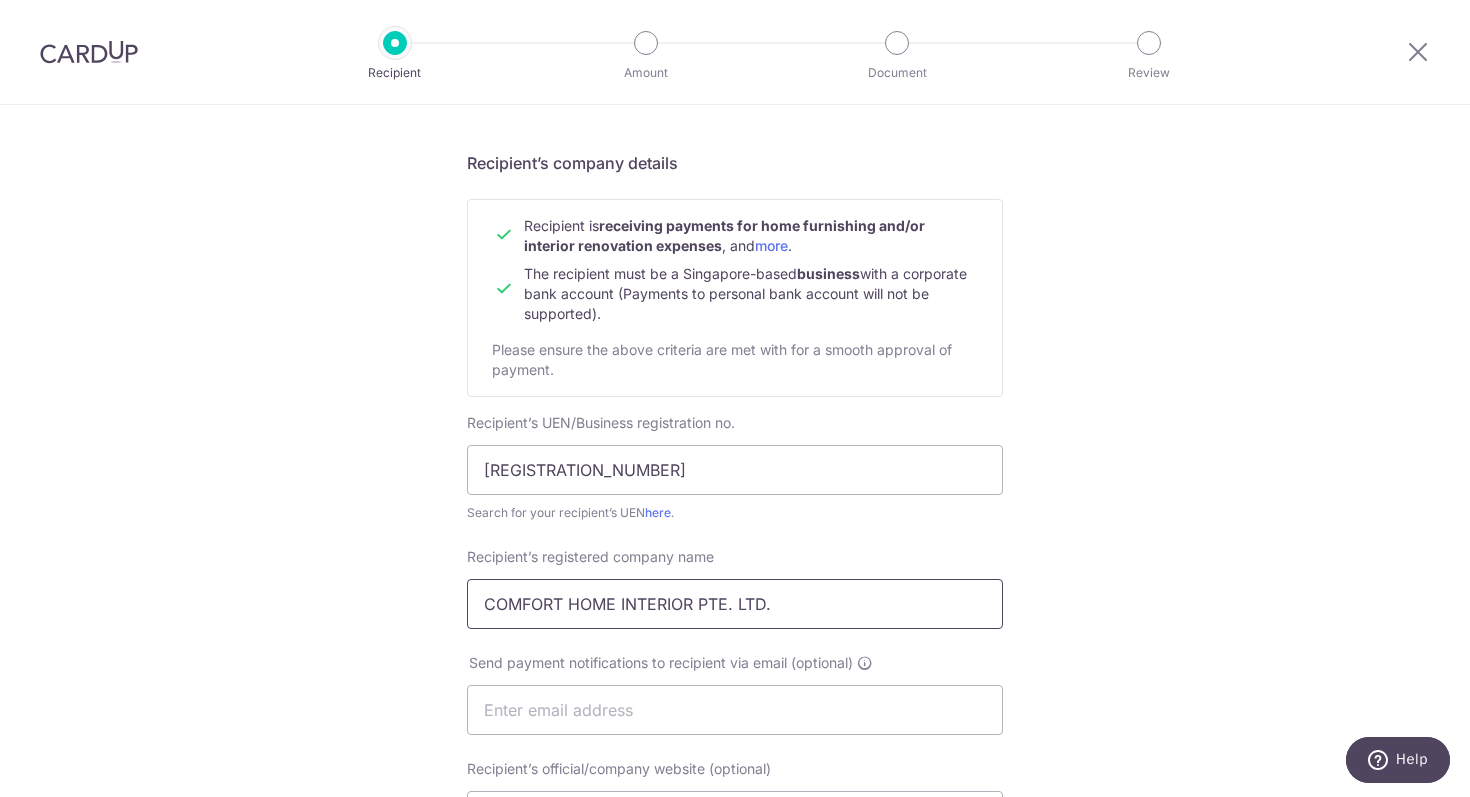 type on "COMFORT HOME INTERIOR PTE. LTD." 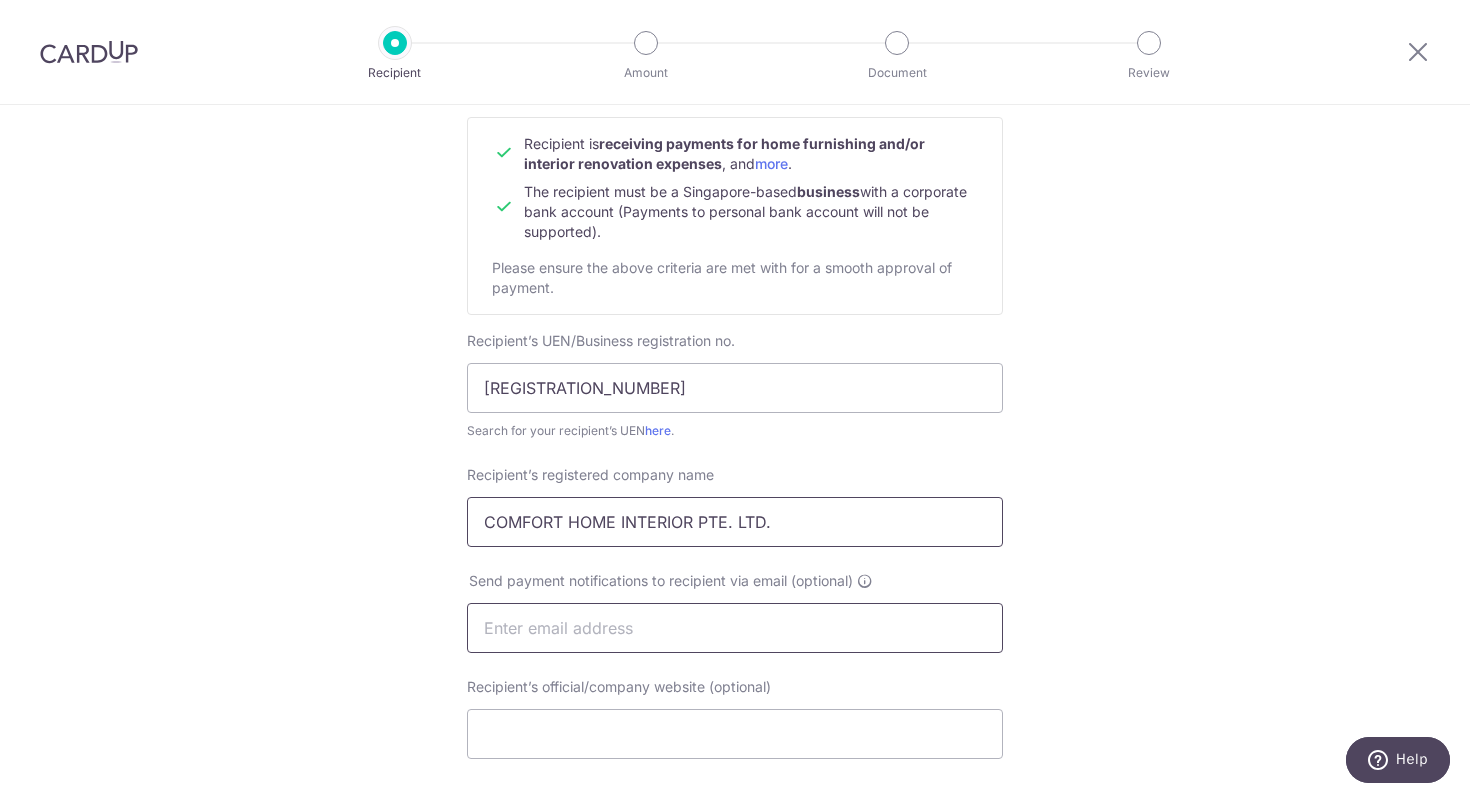 scroll, scrollTop: 207, scrollLeft: 0, axis: vertical 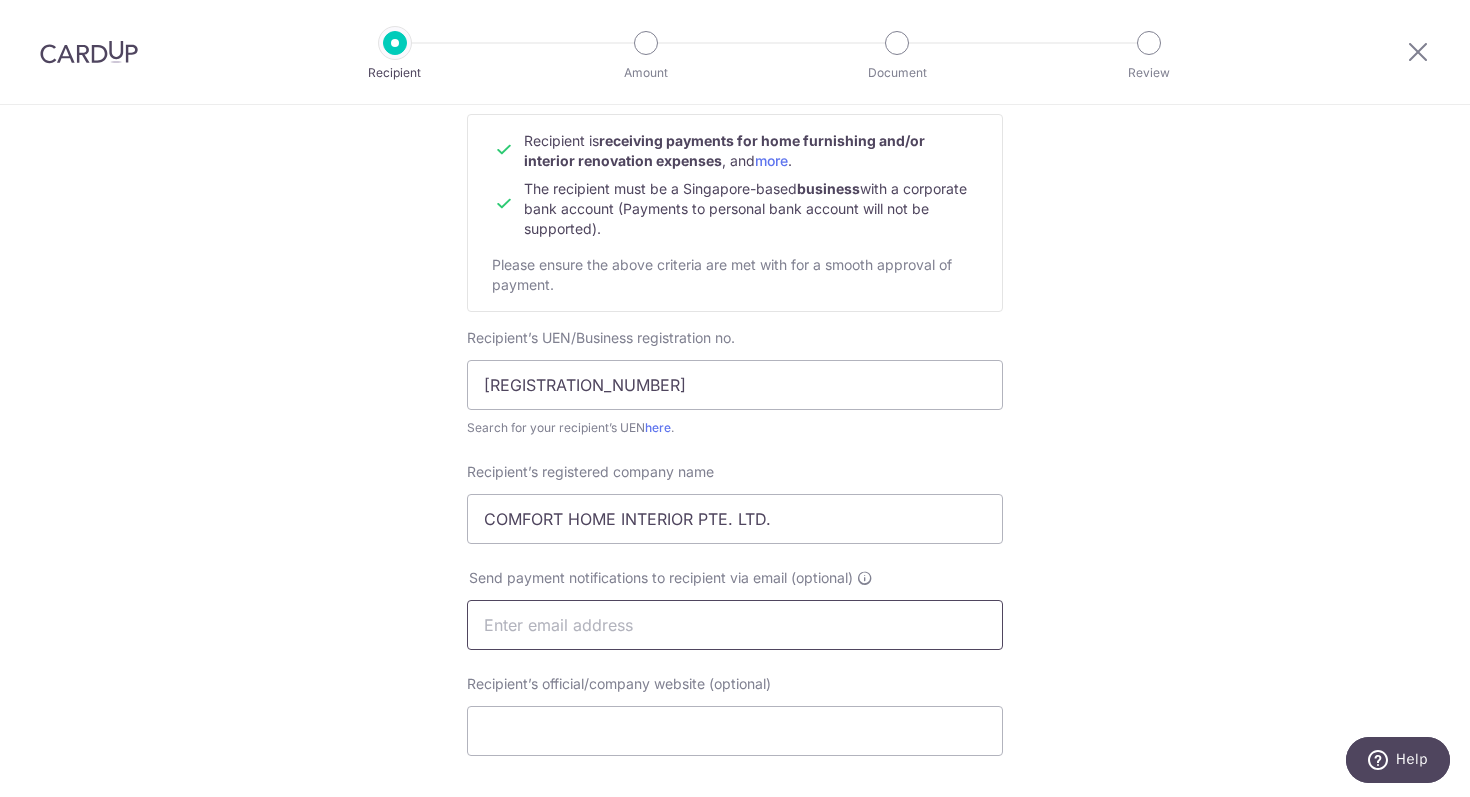 paste on "Hi@comforthomeinterior.com" 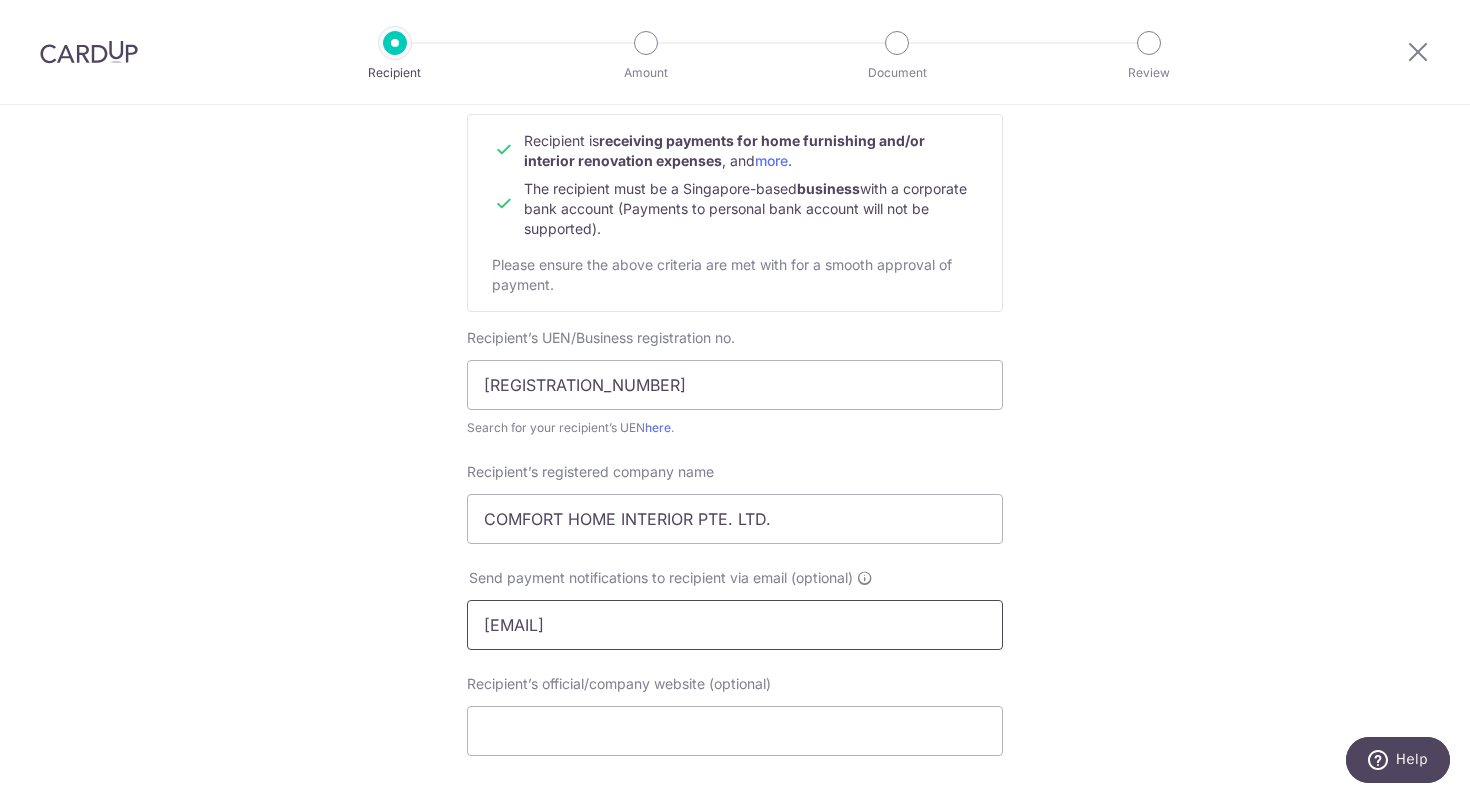 type on "Hi@comforthomeinterior.com" 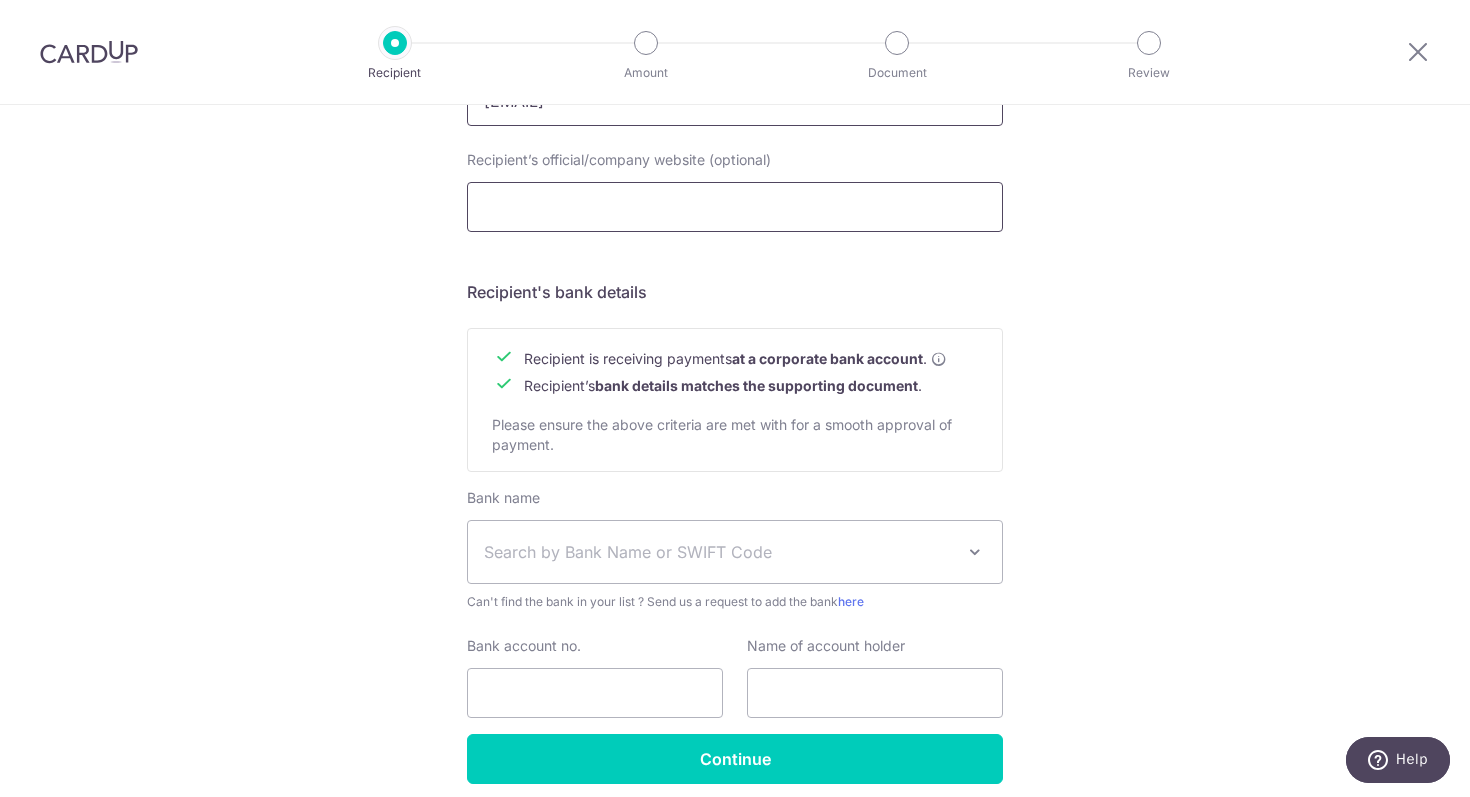 scroll, scrollTop: 736, scrollLeft: 0, axis: vertical 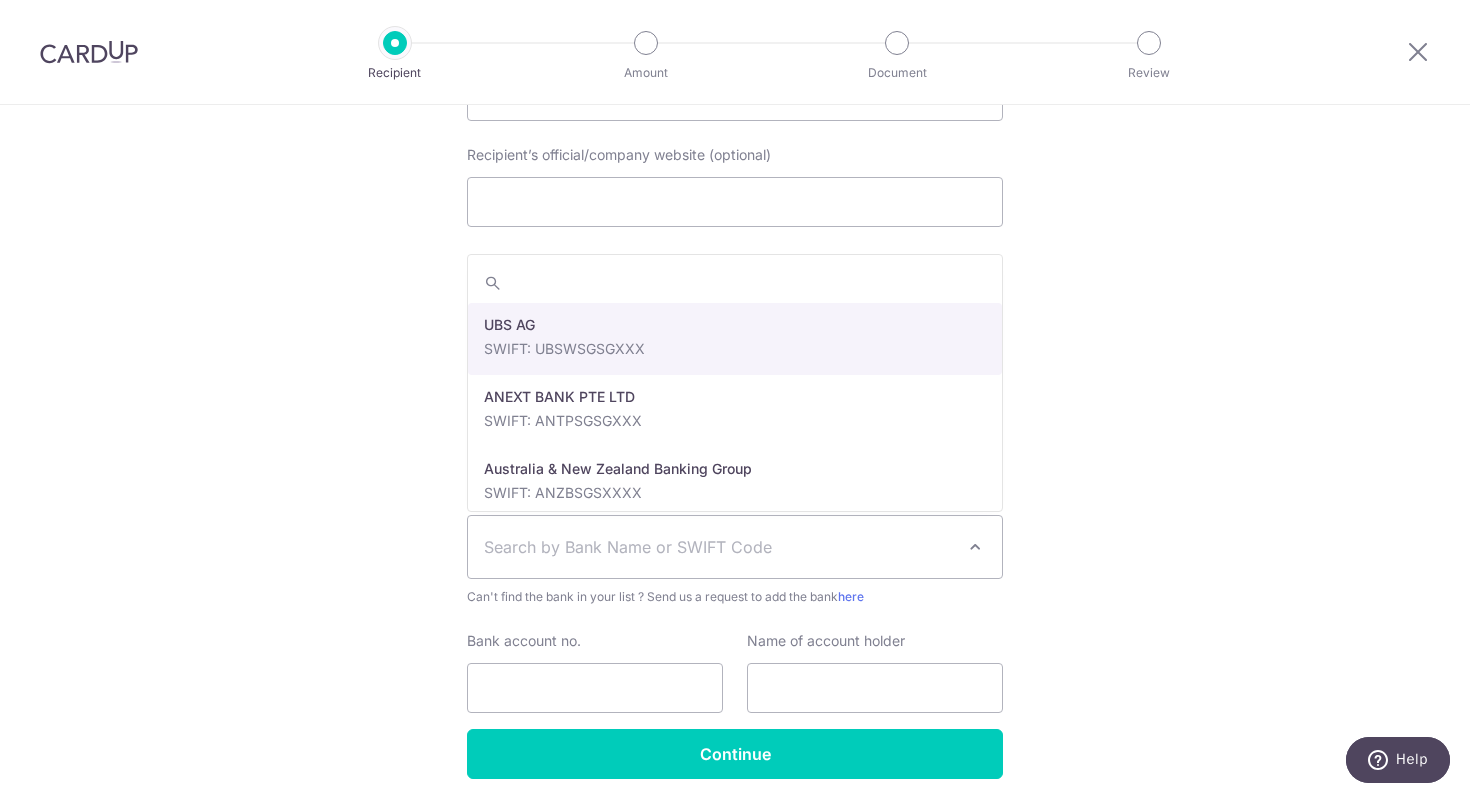 click on "Search by Bank Name or SWIFT Code" at bounding box center [735, 547] 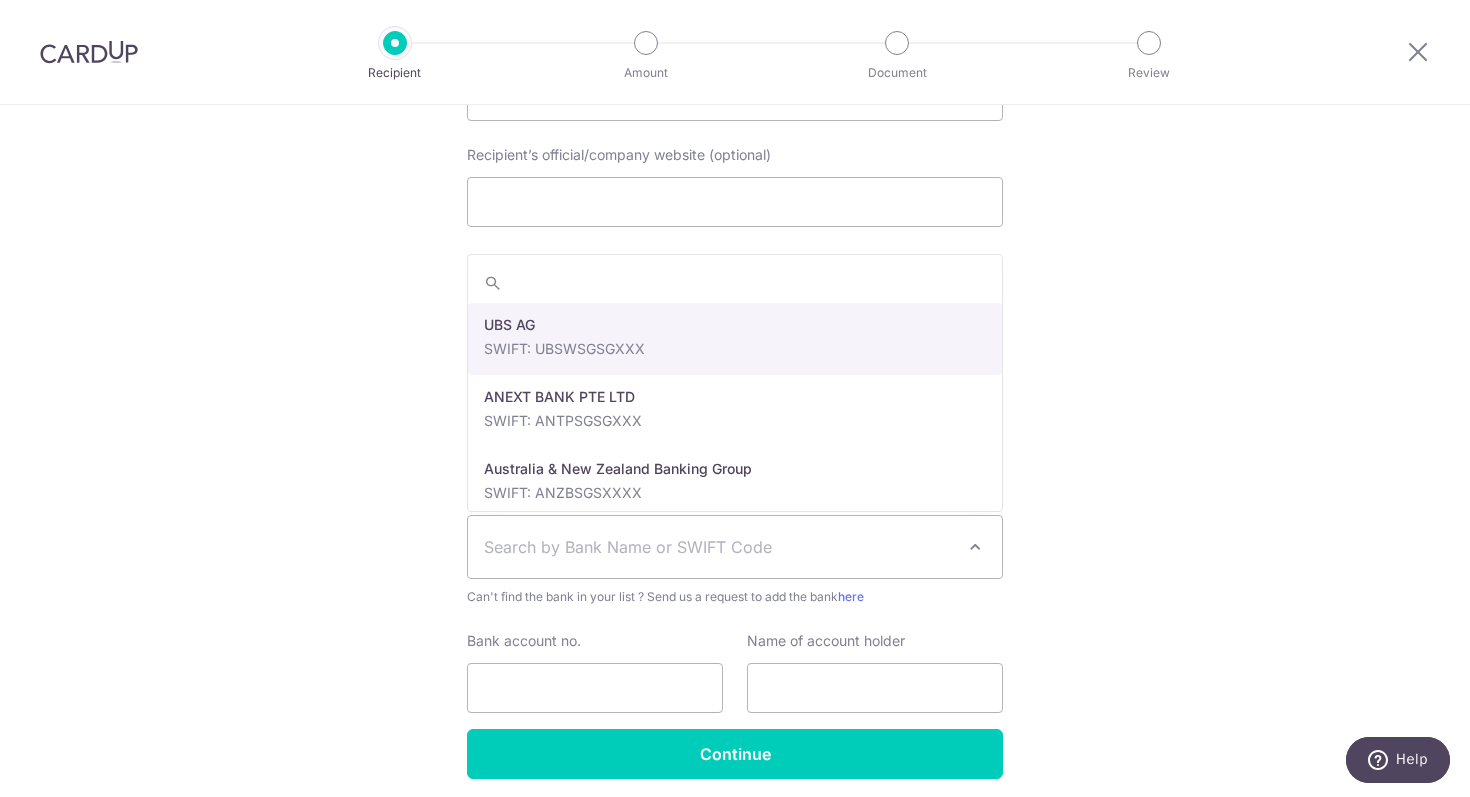 click on "Who would you like to pay?
Your recipient does not need a CardUp account to receive your payments.
Recipient’s company details
Recipient is  receiving payments for home furnishing and/or interior renovation expenses , and  more .
The recipient must be a Singapore-based  business  with a corporate bank account (Payments to personal bank account will not be supported).
Please ensure the above criteria are met with for a smooth approval of payment.
Recipient’s UEN/Business registration no.
202130495N
Search for your recipient’s UEN  here .
." at bounding box center (735, 121) 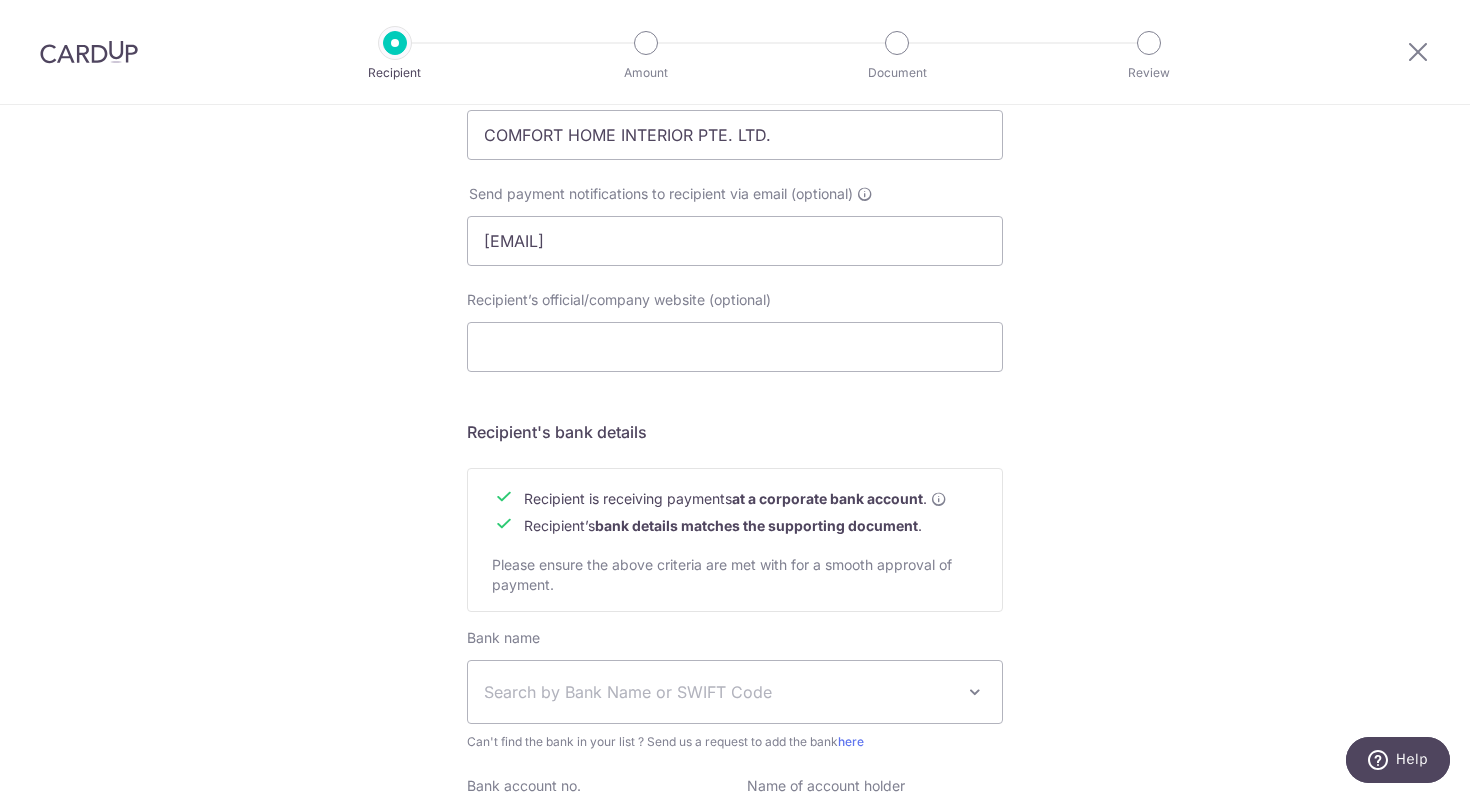 scroll, scrollTop: 752, scrollLeft: 0, axis: vertical 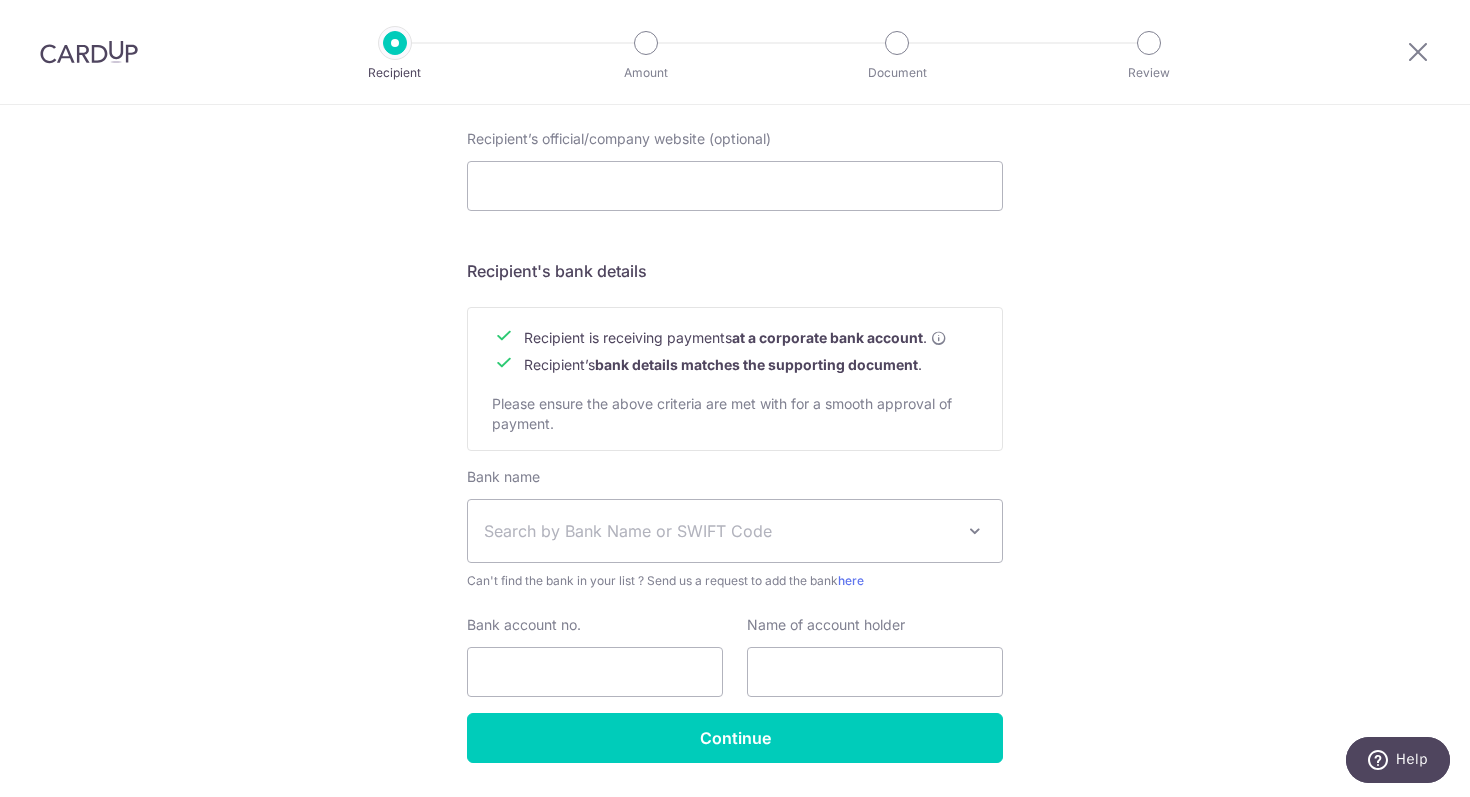 click on "Search by Bank Name or SWIFT Code" at bounding box center [719, 531] 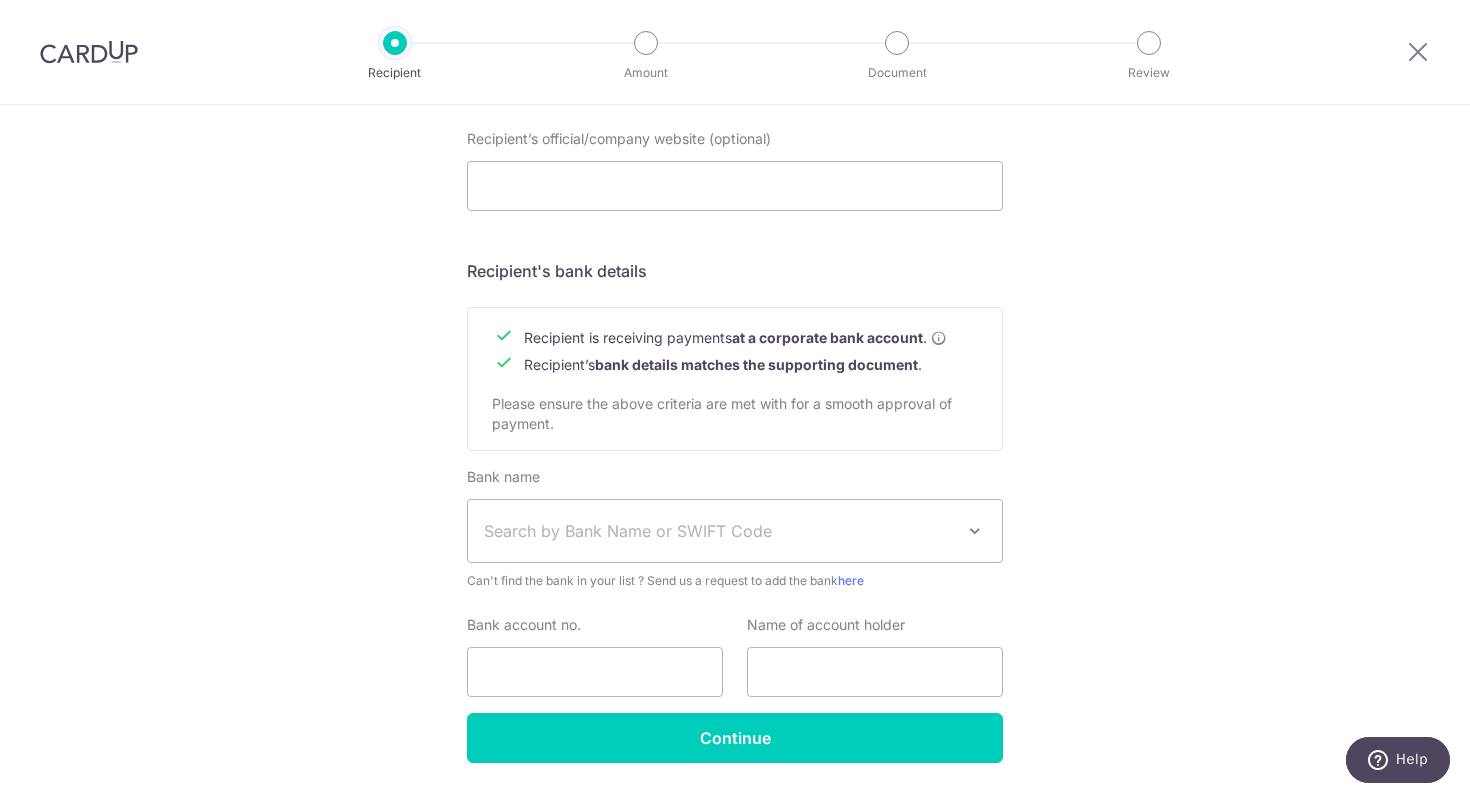 click on "Who would you like to pay?
Your recipient does not need a CardUp account to receive your payments.
Recipient’s company details
Recipient is  receiving payments for home furnishing and/or interior renovation expenses , and  more .
The recipient must be a Singapore-based  business  with a corporate bank account (Payments to personal bank account will not be supported).
Please ensure the above criteria are met with for a smooth approval of payment.
Recipient’s UEN/Business registration no.
202130495N
Search for your recipient’s UEN  here .
." at bounding box center (735, 105) 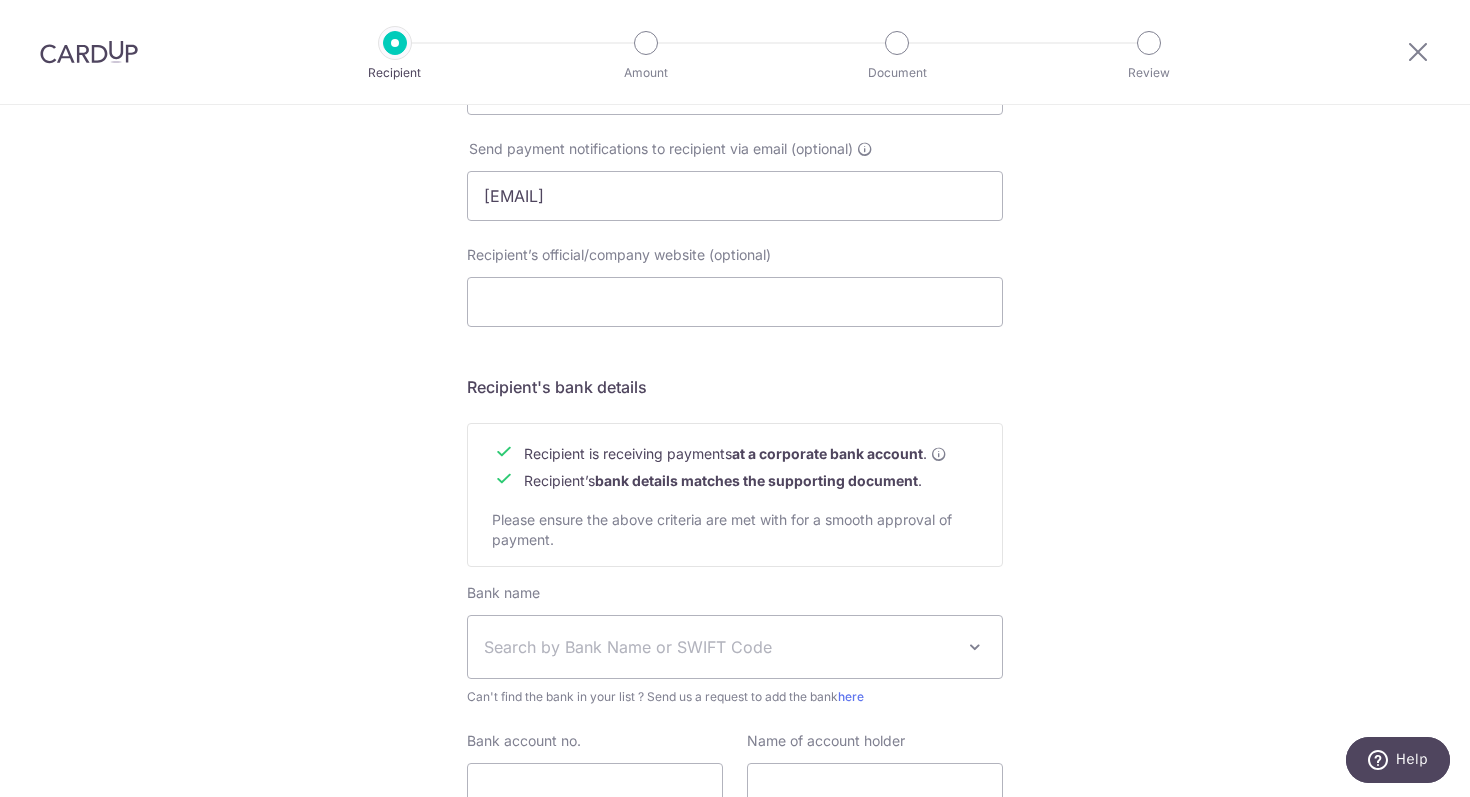 scroll, scrollTop: 669, scrollLeft: 0, axis: vertical 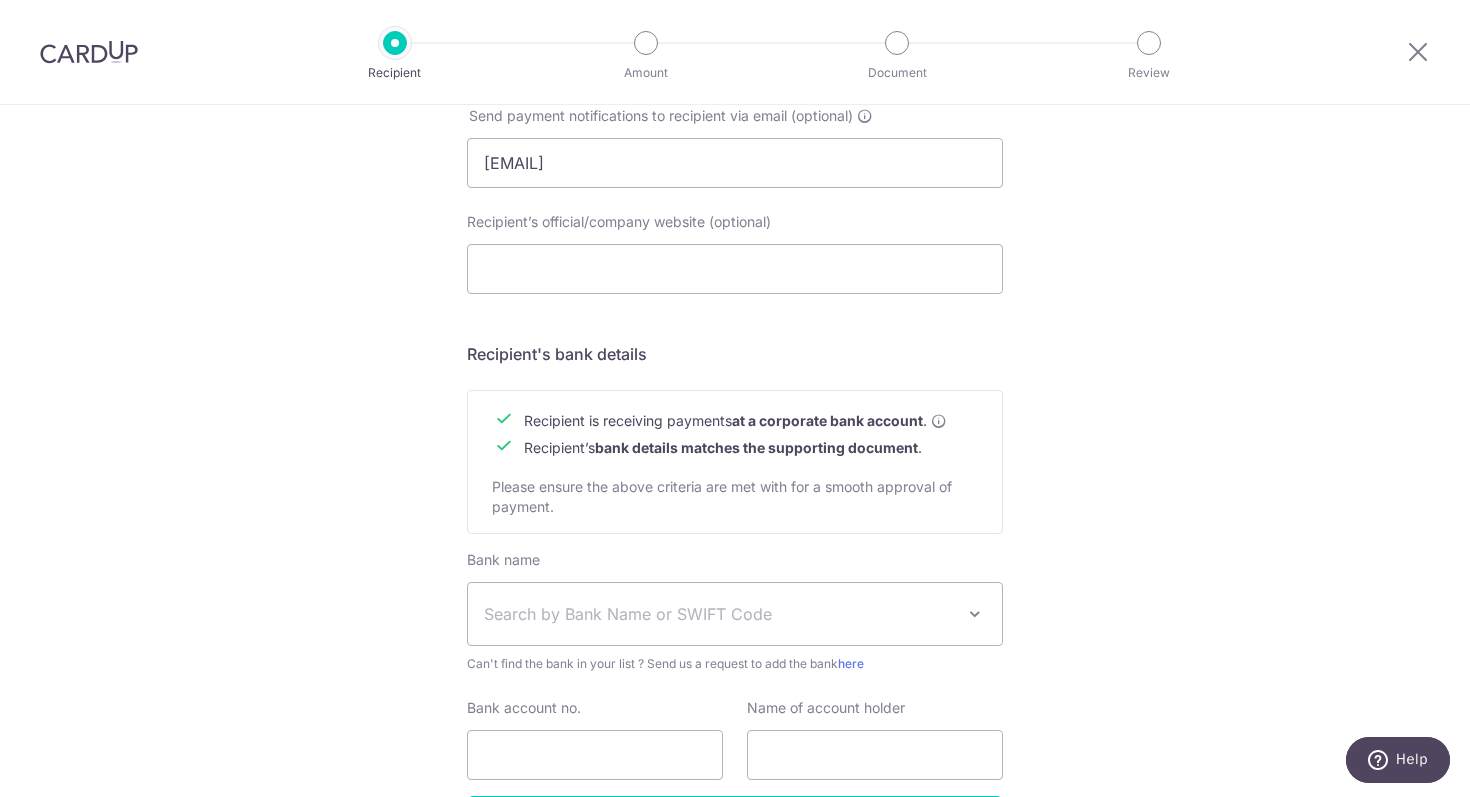 click at bounding box center [395, 43] 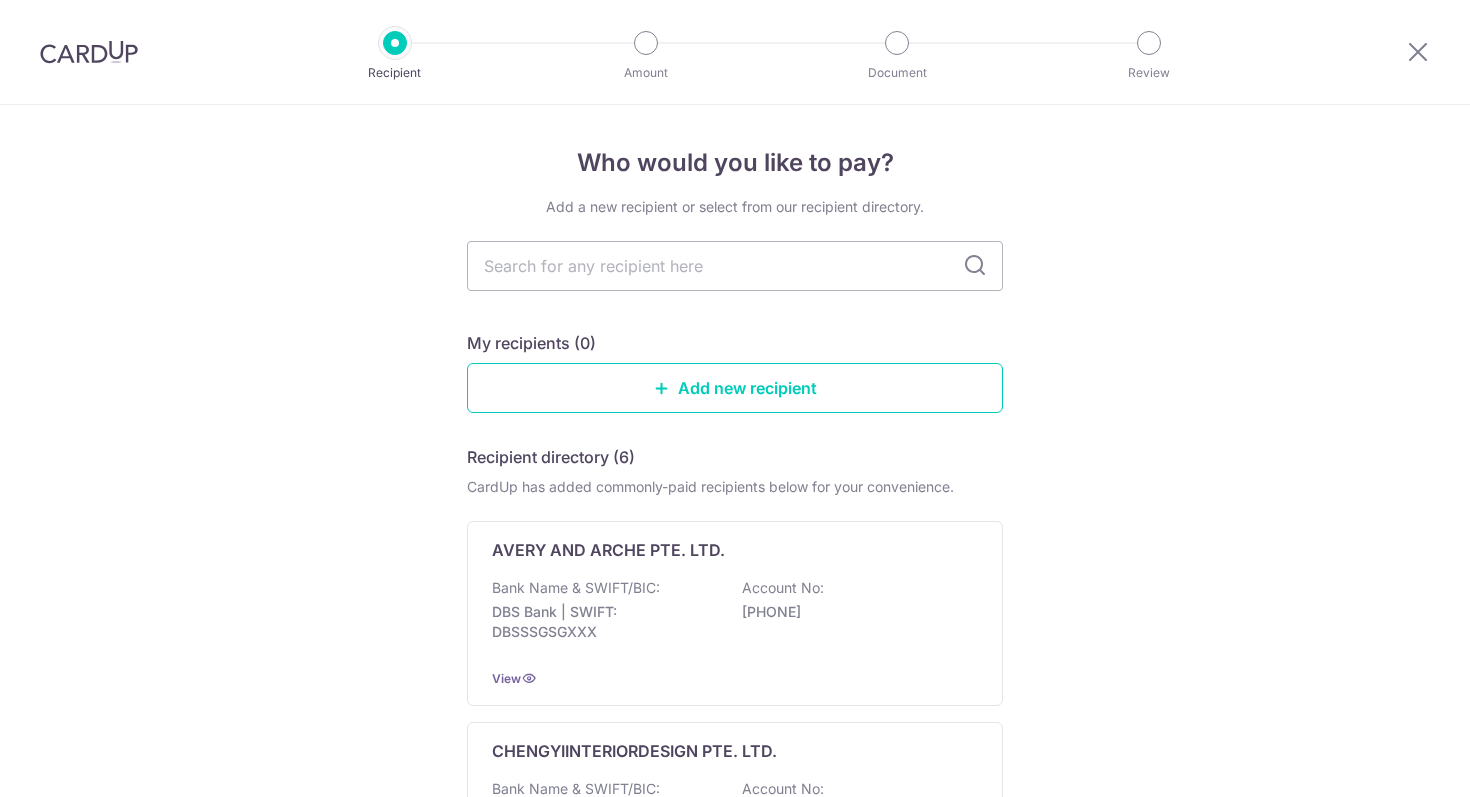 scroll, scrollTop: 0, scrollLeft: 0, axis: both 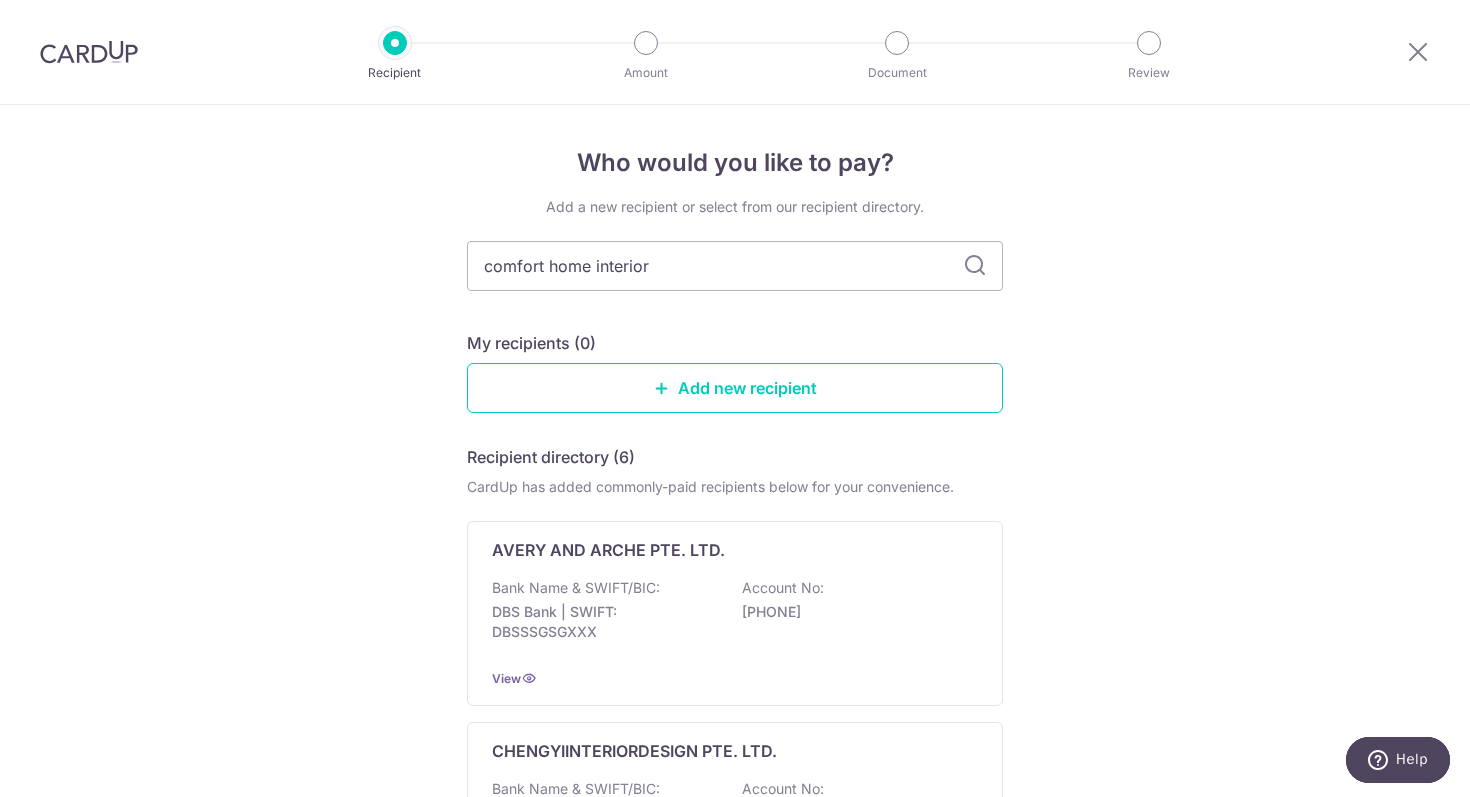 type on "comfort home interior" 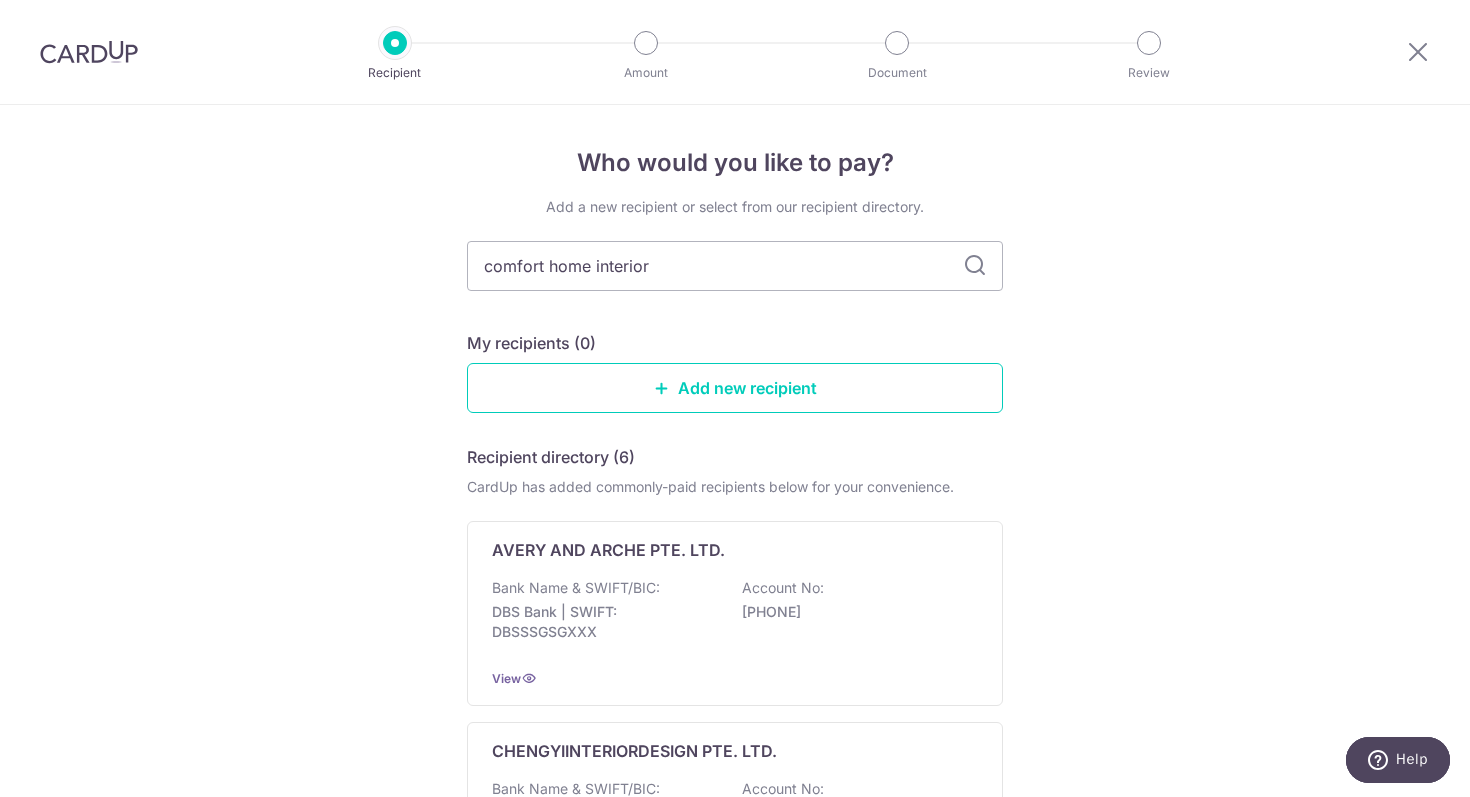 click at bounding box center [975, 266] 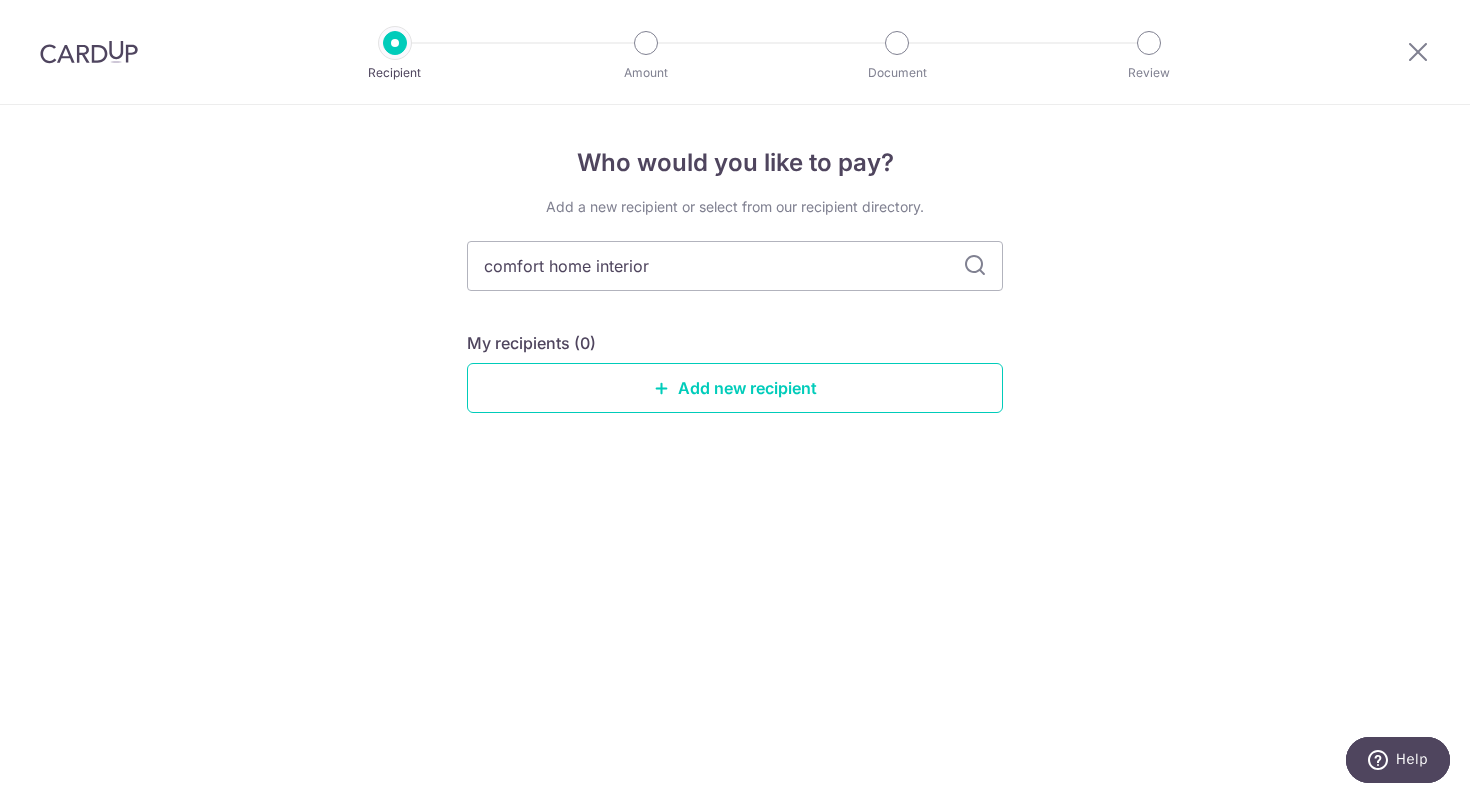 click at bounding box center (975, 266) 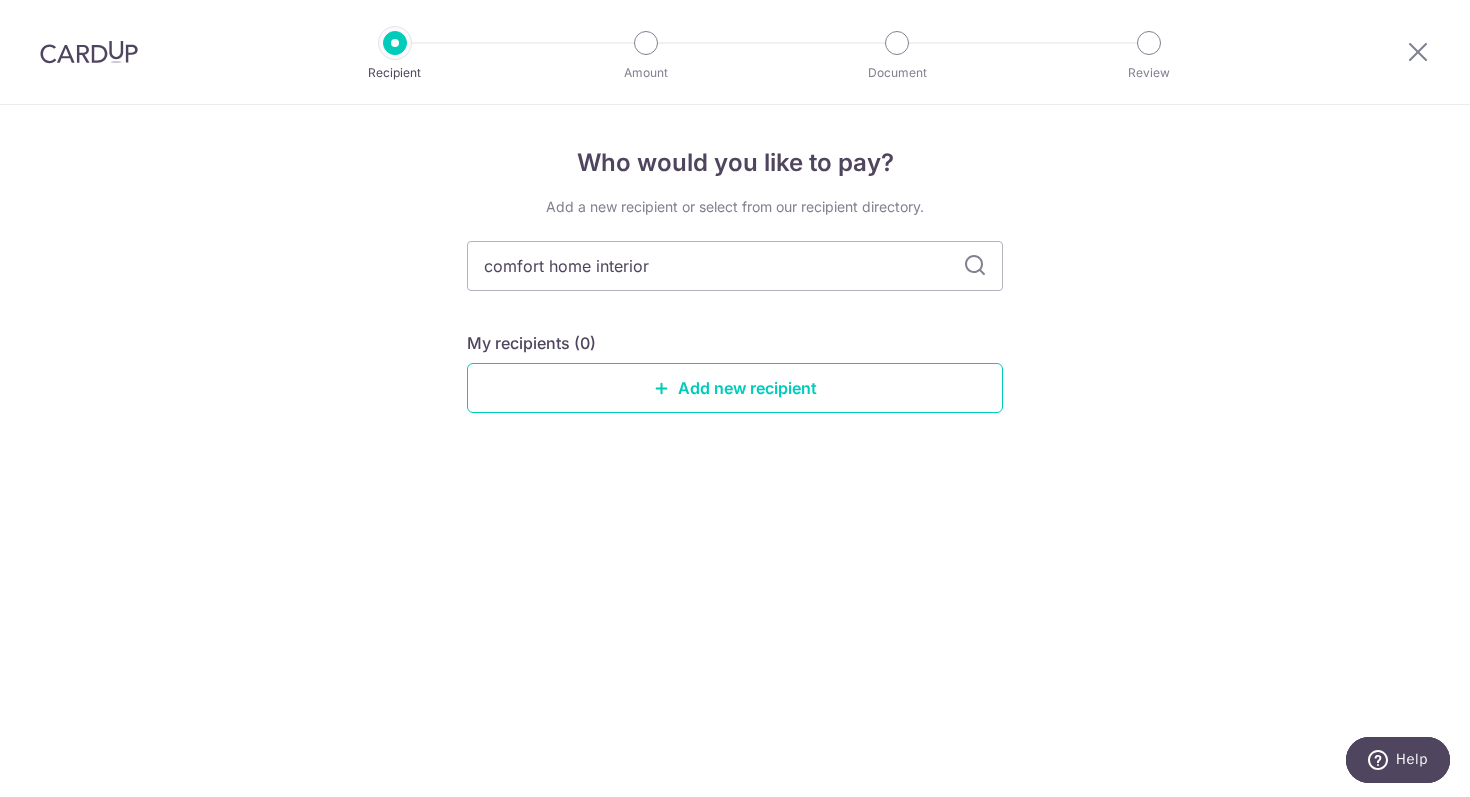 click at bounding box center [975, 266] 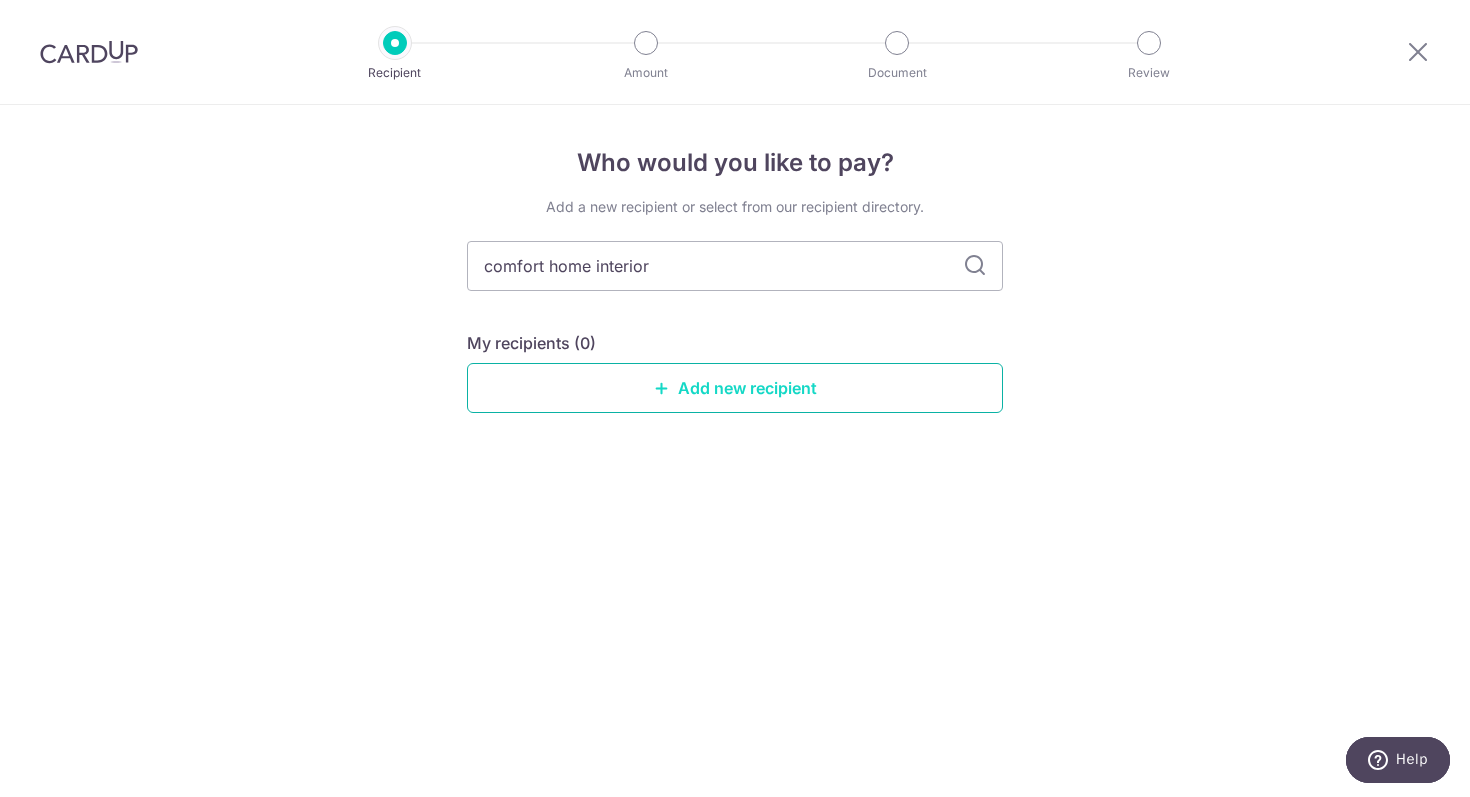 click on "Add new recipient" at bounding box center [735, 388] 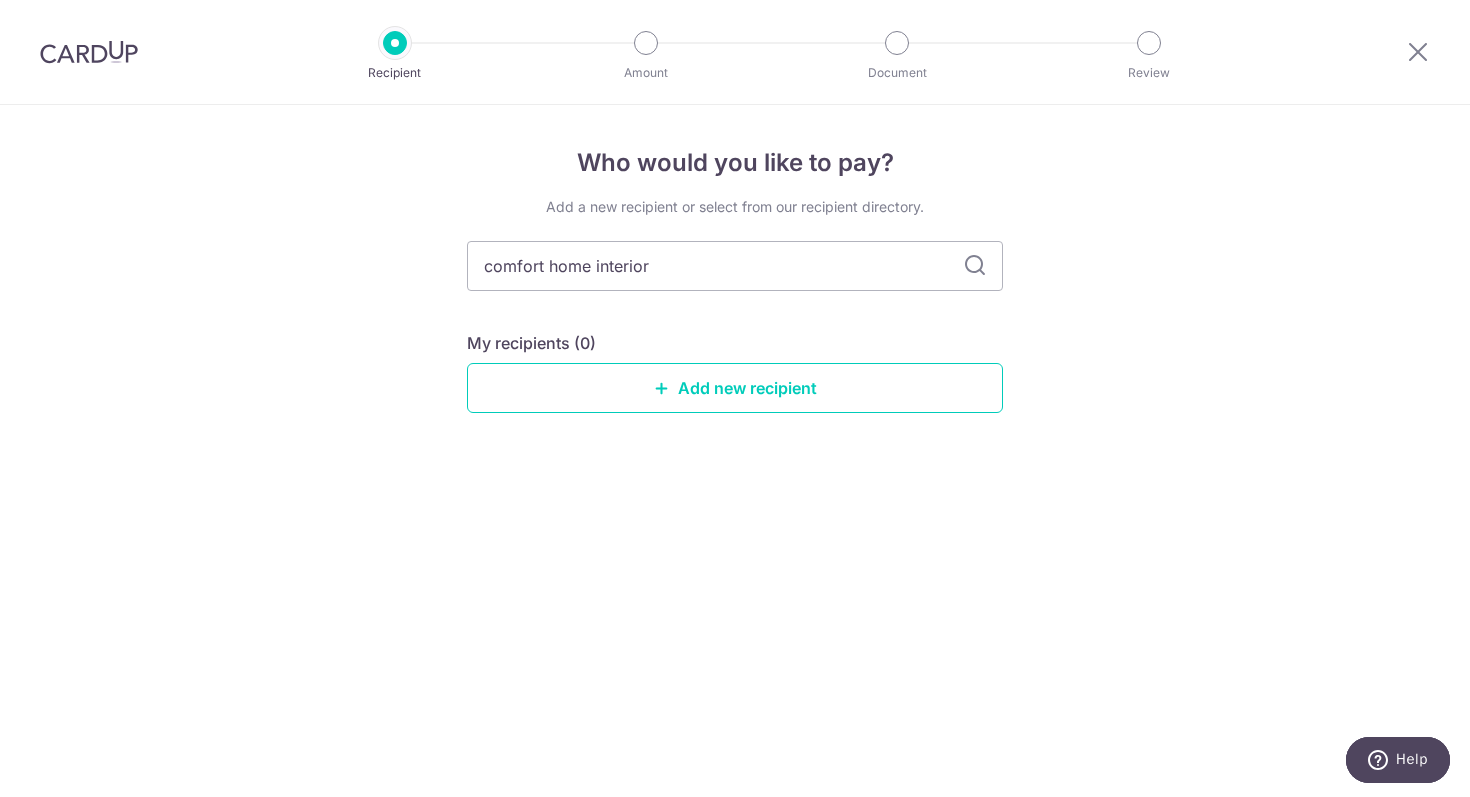 click at bounding box center [975, 266] 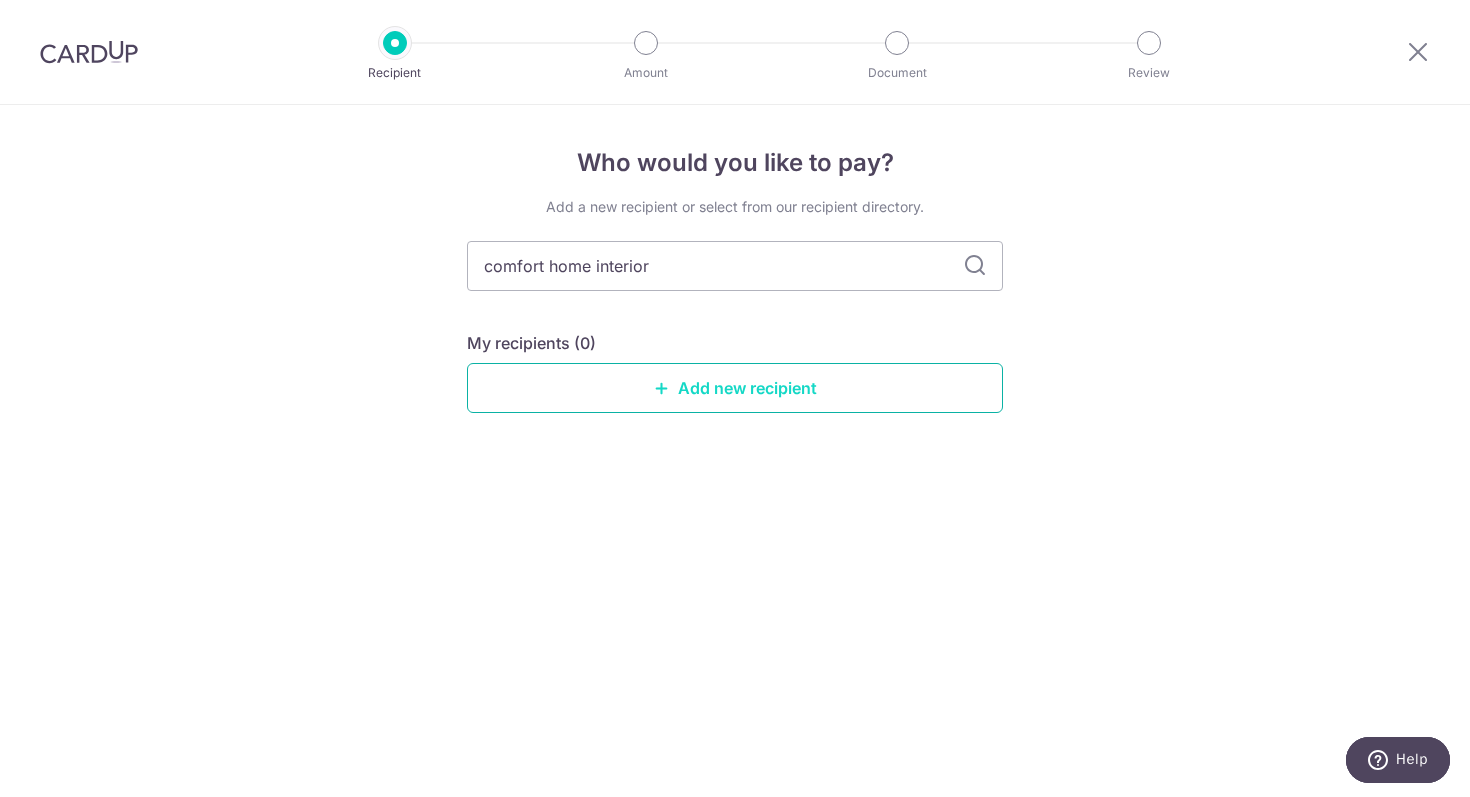 click on "Add new recipient" at bounding box center [735, 388] 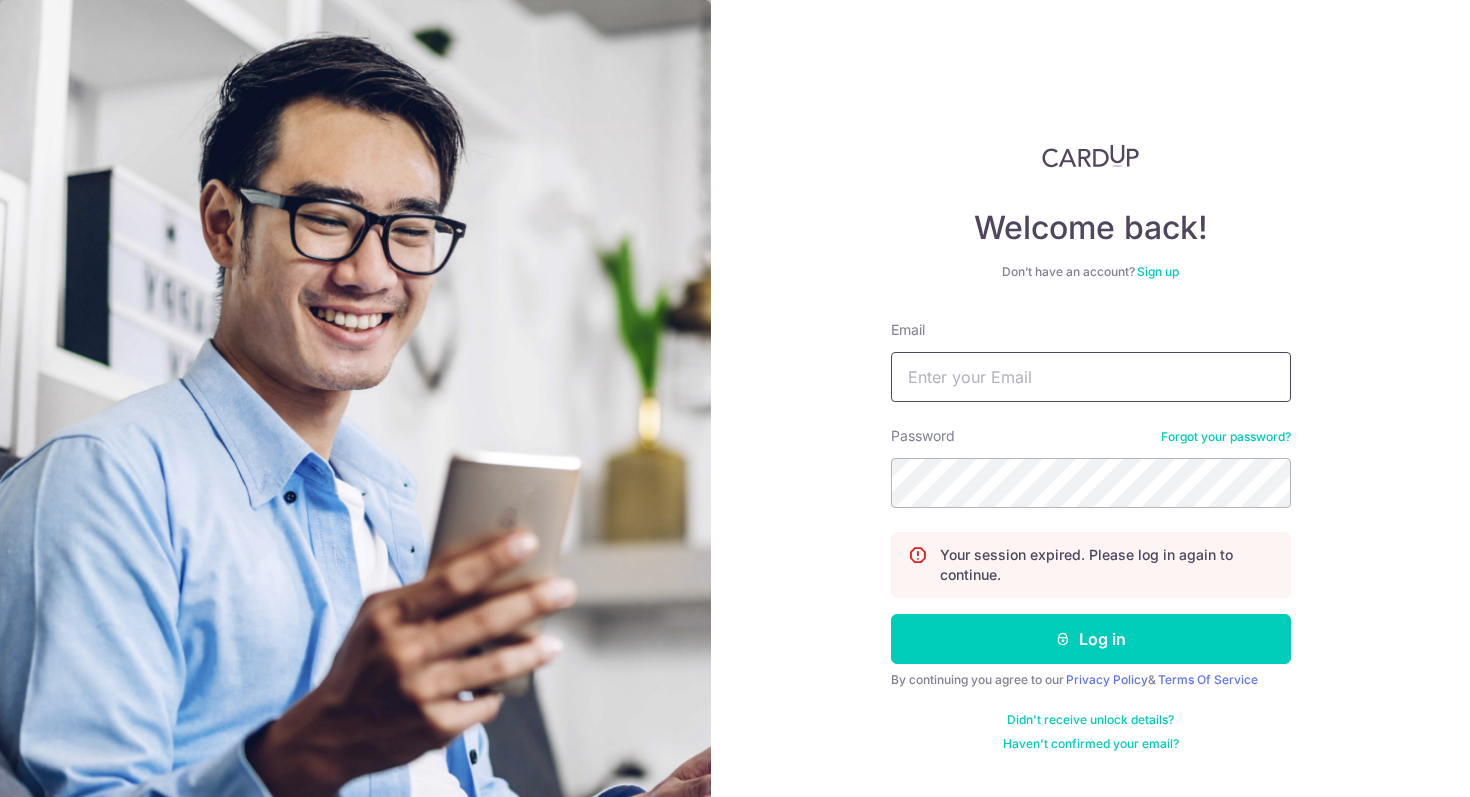 type on "jesst-[EMAIL]" 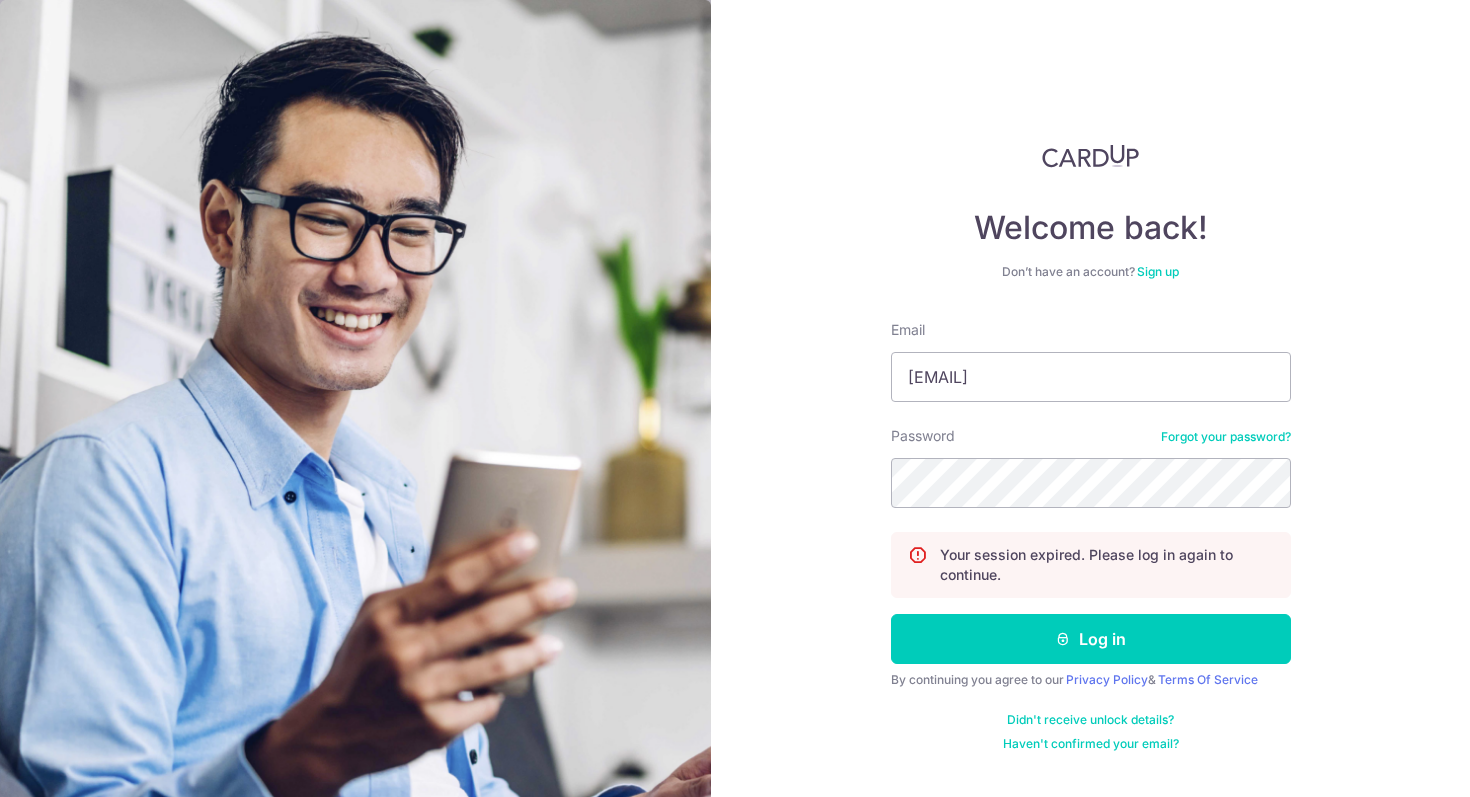 scroll, scrollTop: 0, scrollLeft: 0, axis: both 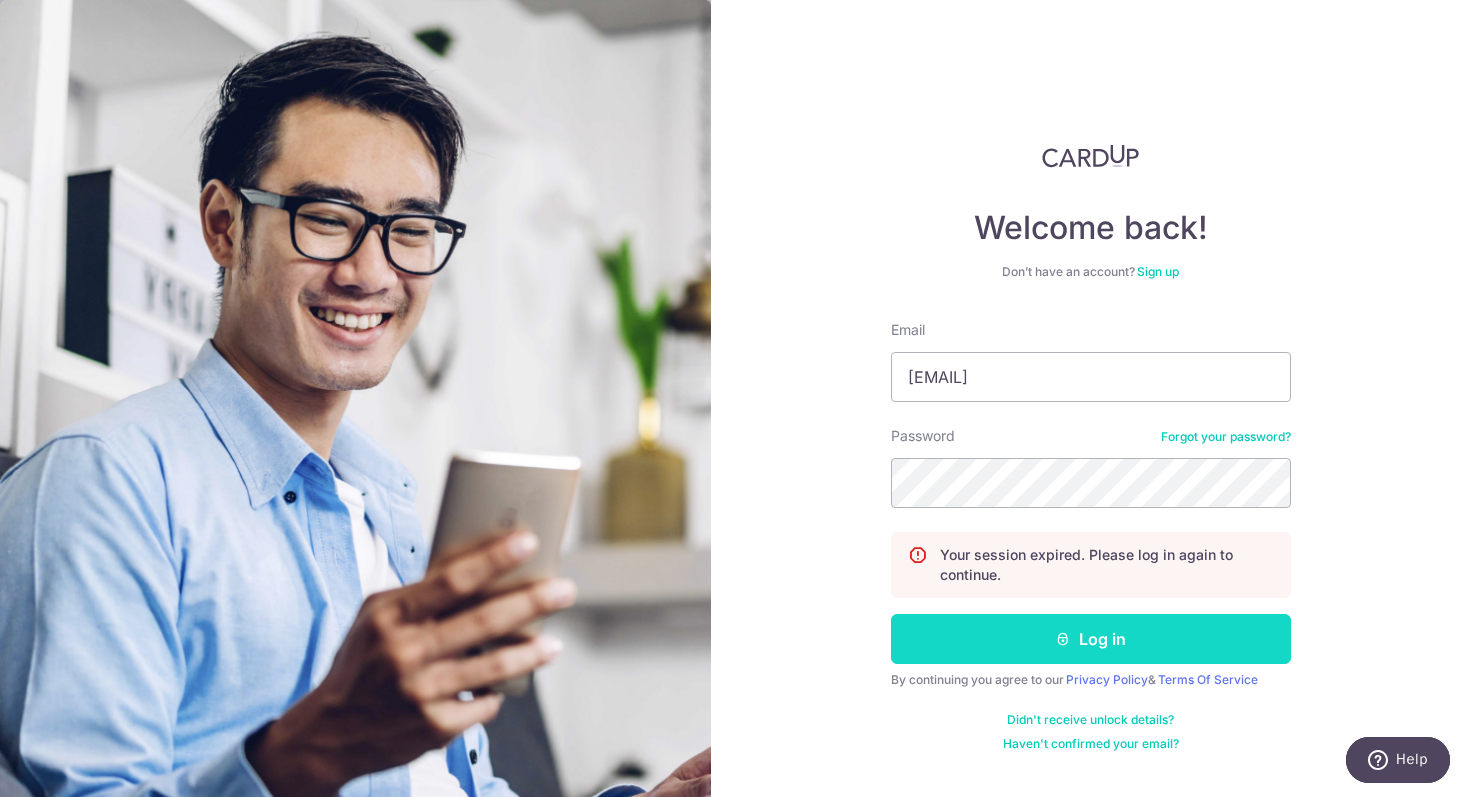 click on "Log in" at bounding box center (1091, 639) 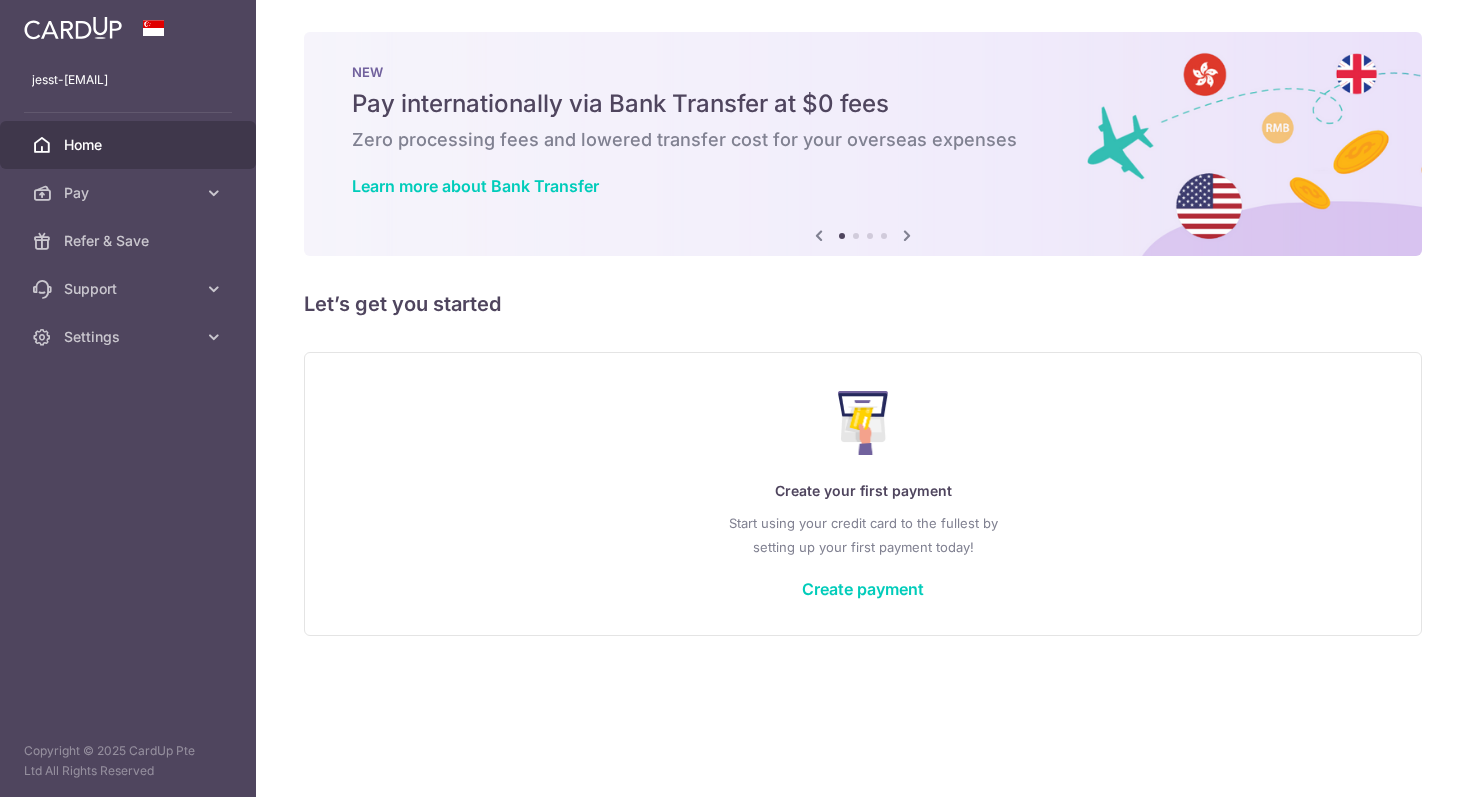 scroll, scrollTop: 0, scrollLeft: 0, axis: both 